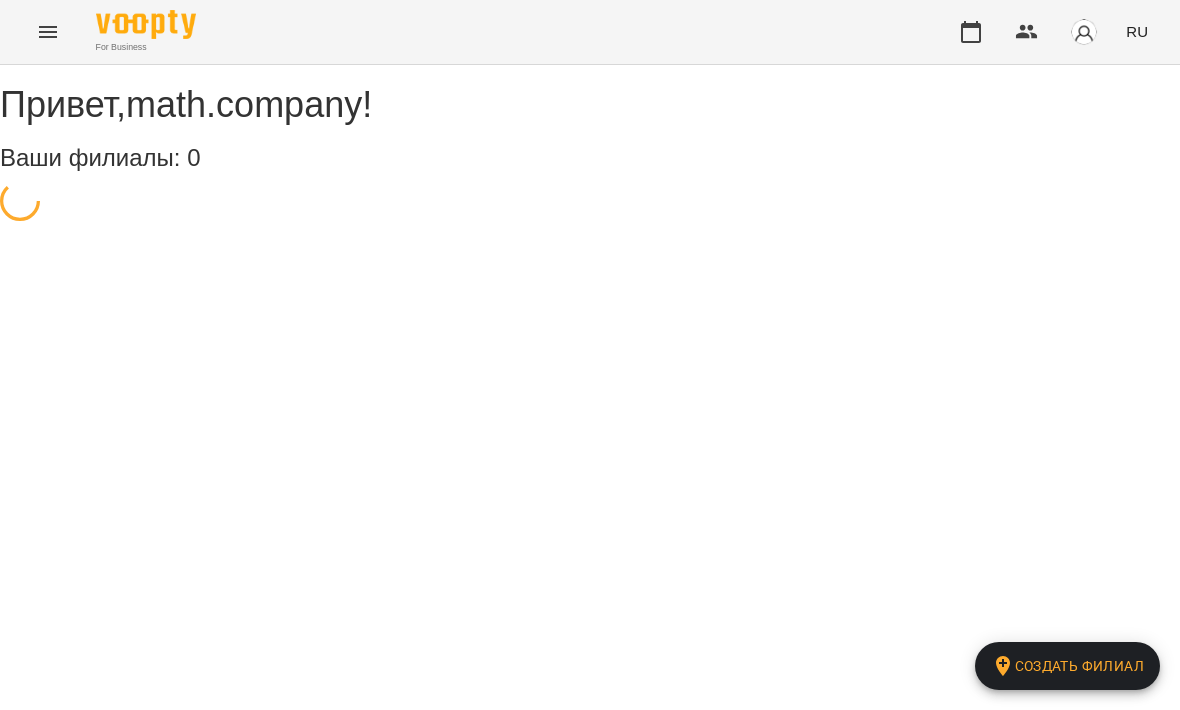scroll, scrollTop: 0, scrollLeft: 0, axis: both 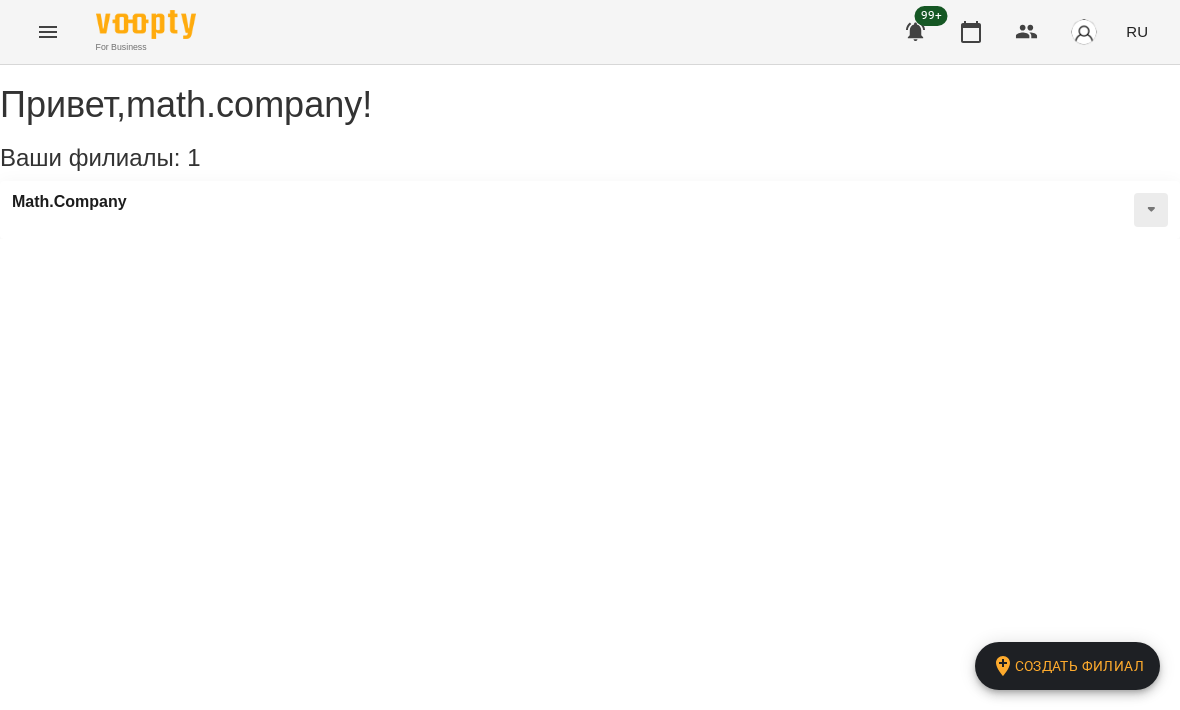 click 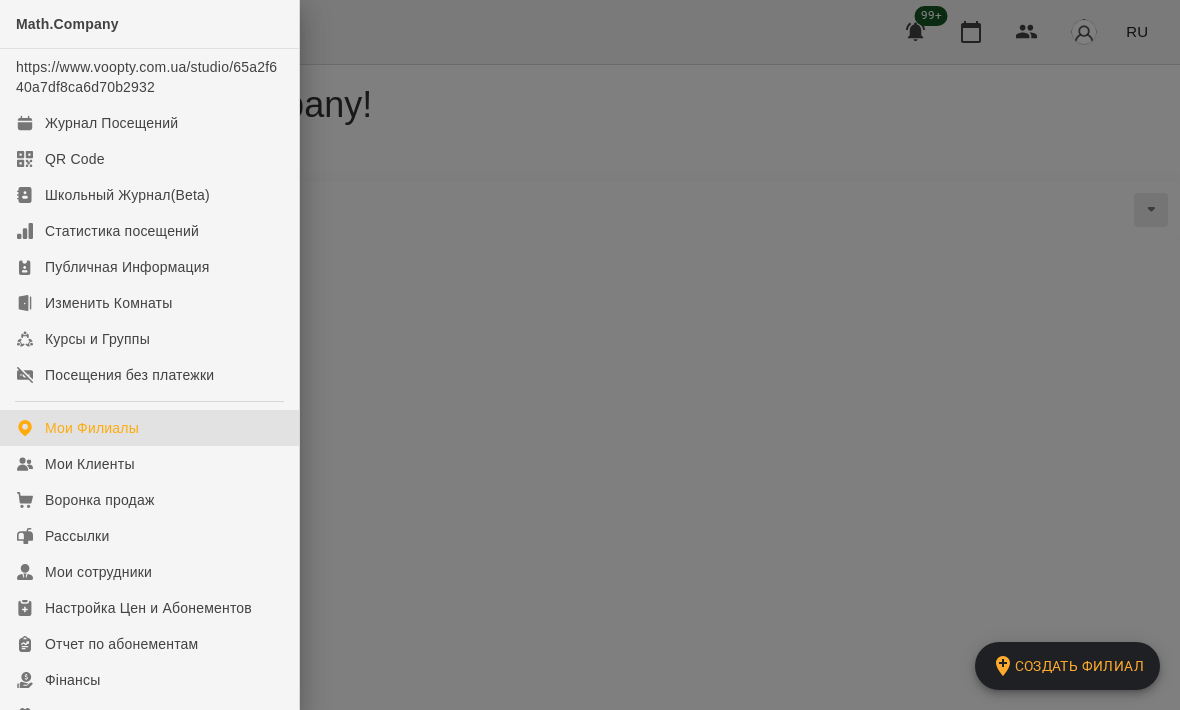 click on "Мои сотрудники" at bounding box center [149, 572] 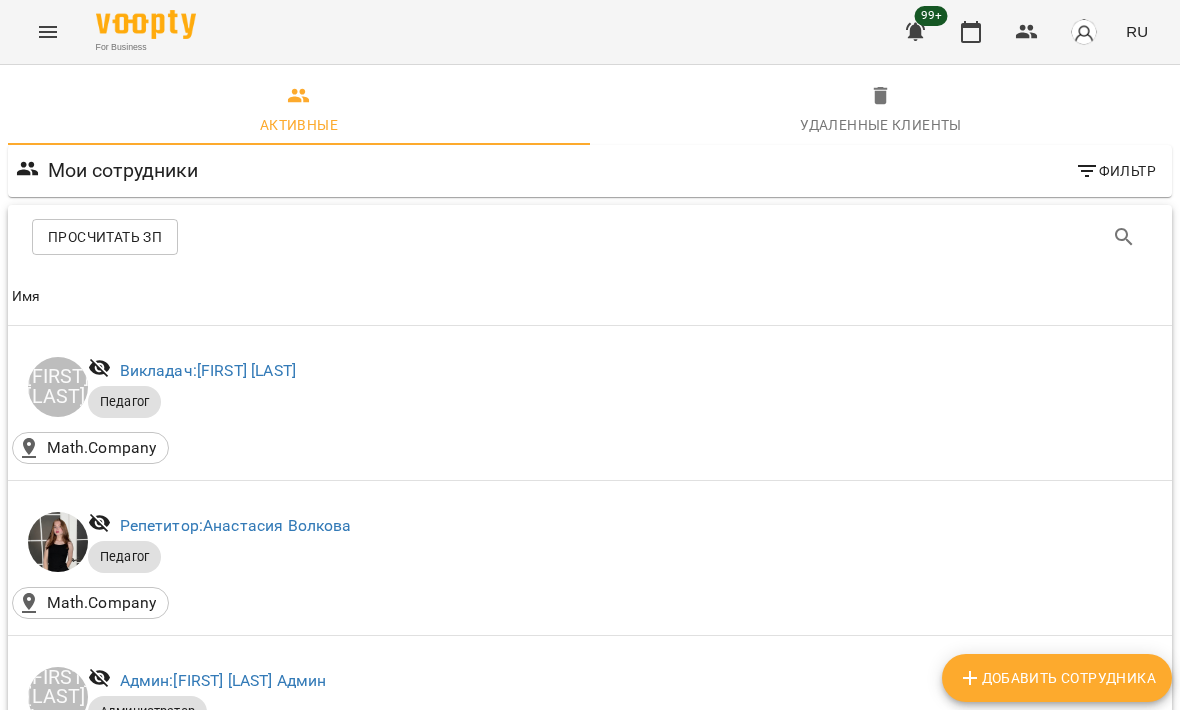 click on "Викладач:  [FIRST] [LAST]" at bounding box center [208, 370] 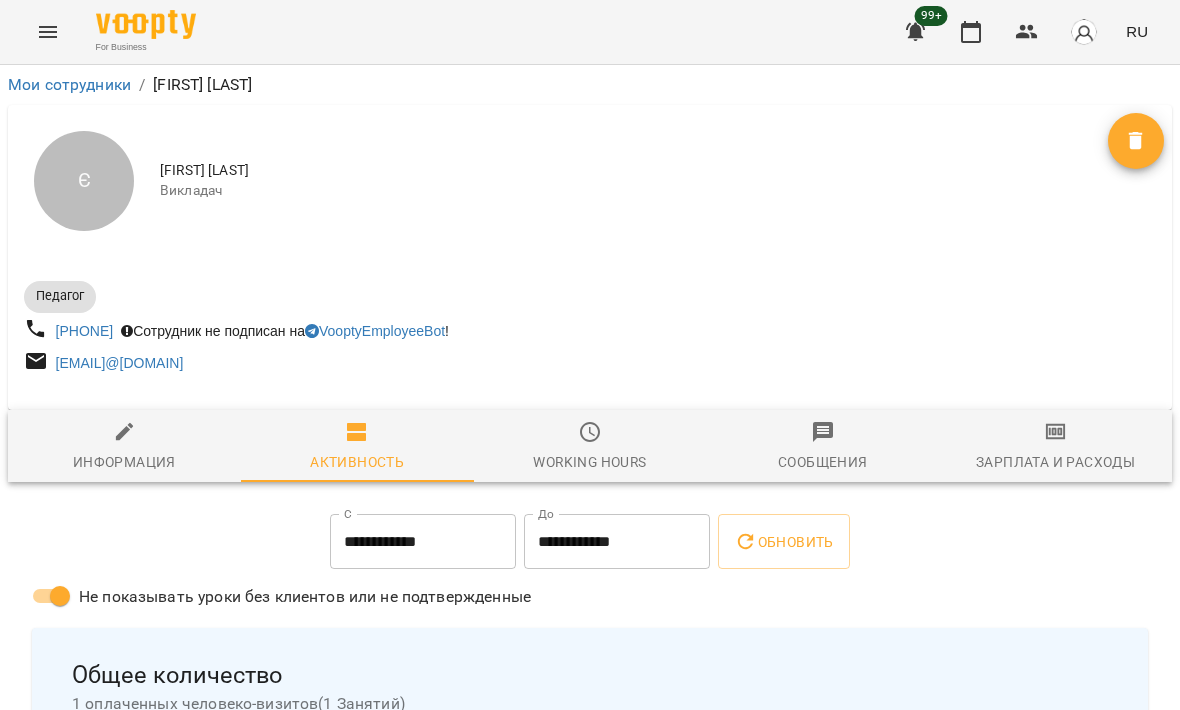 click on "Зарплата и Расходы" at bounding box center (1055, 447) 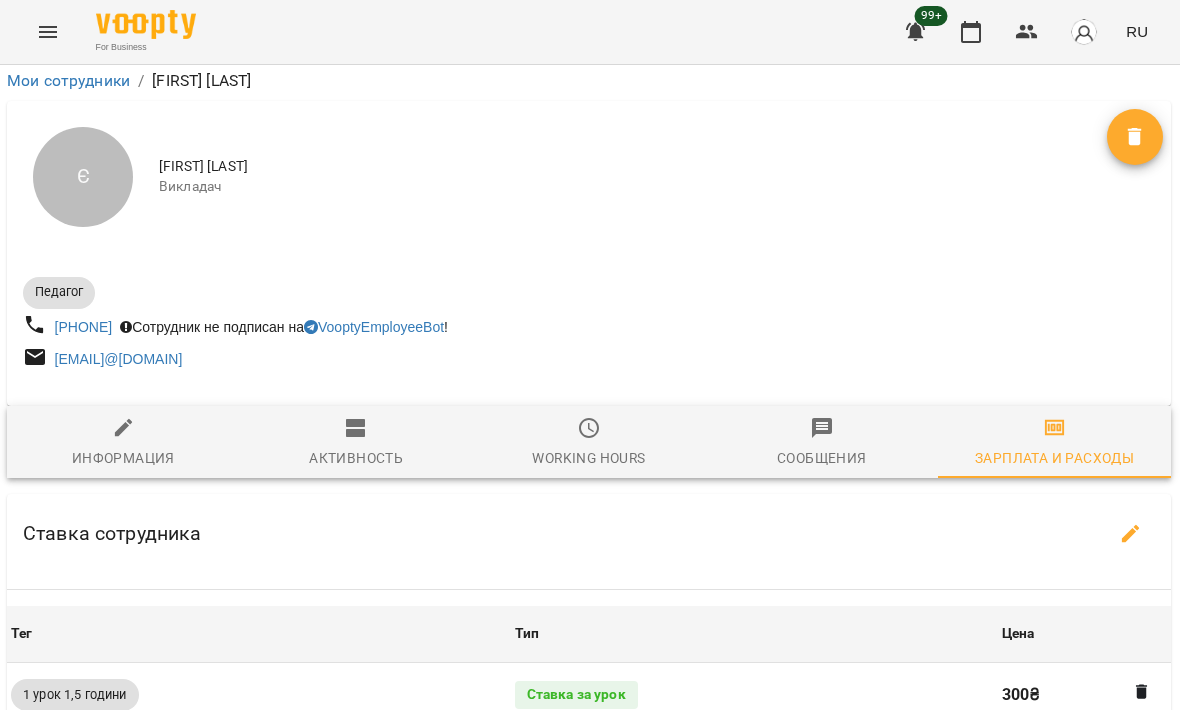 scroll, scrollTop: 652, scrollLeft: 1, axis: both 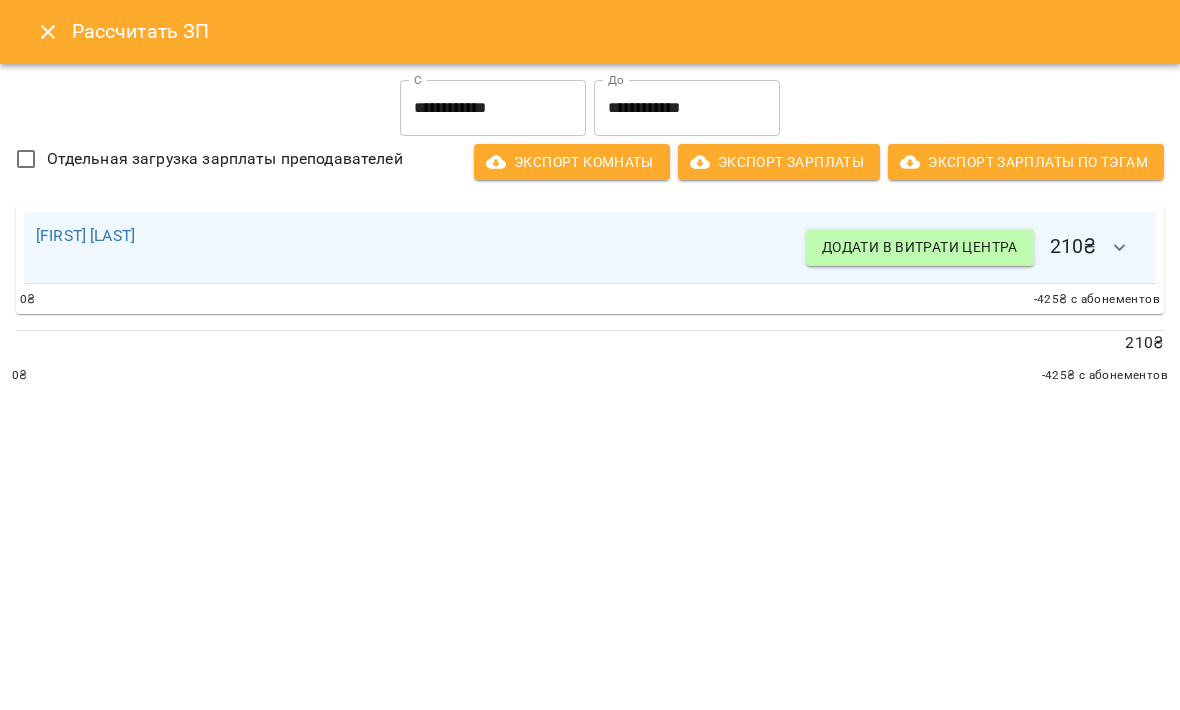 click on "**********" at bounding box center [493, 108] 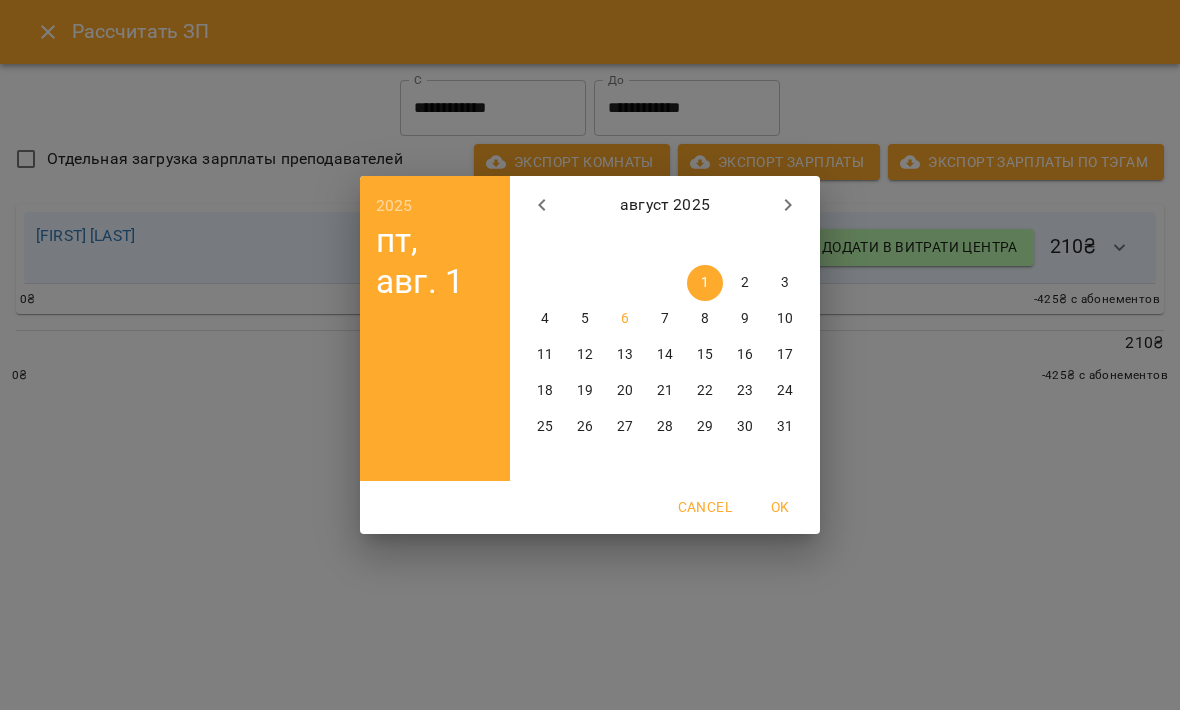 click 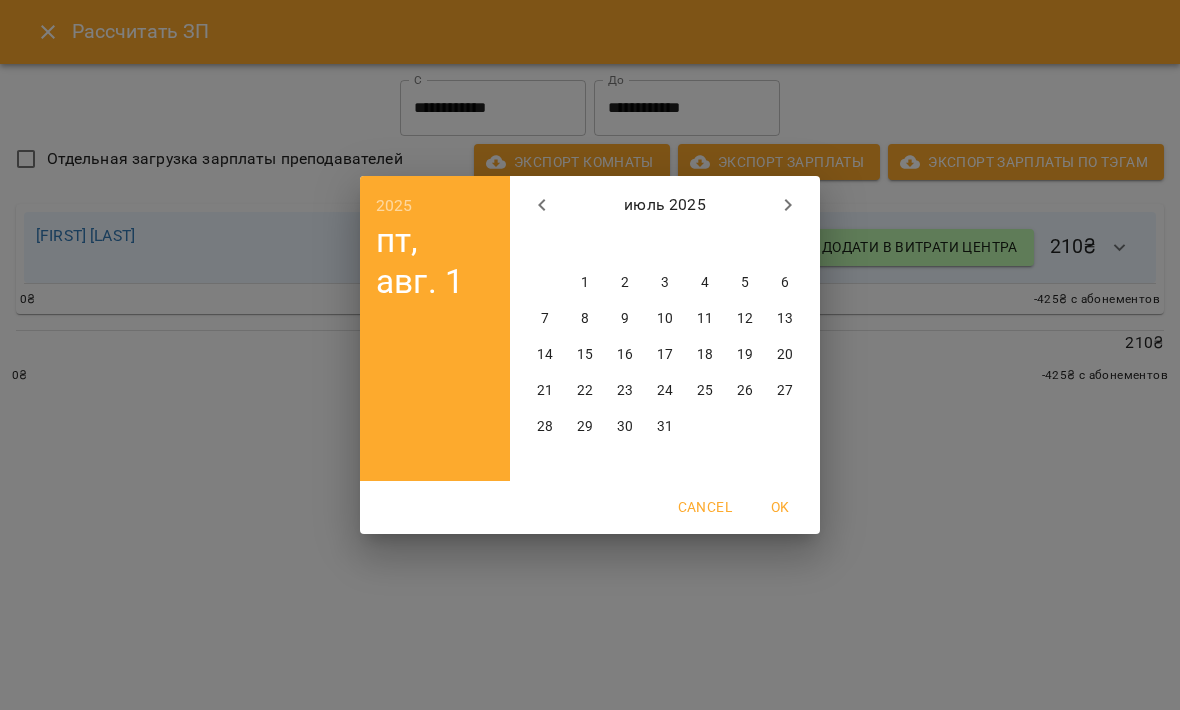 click on "28" at bounding box center (545, 427) 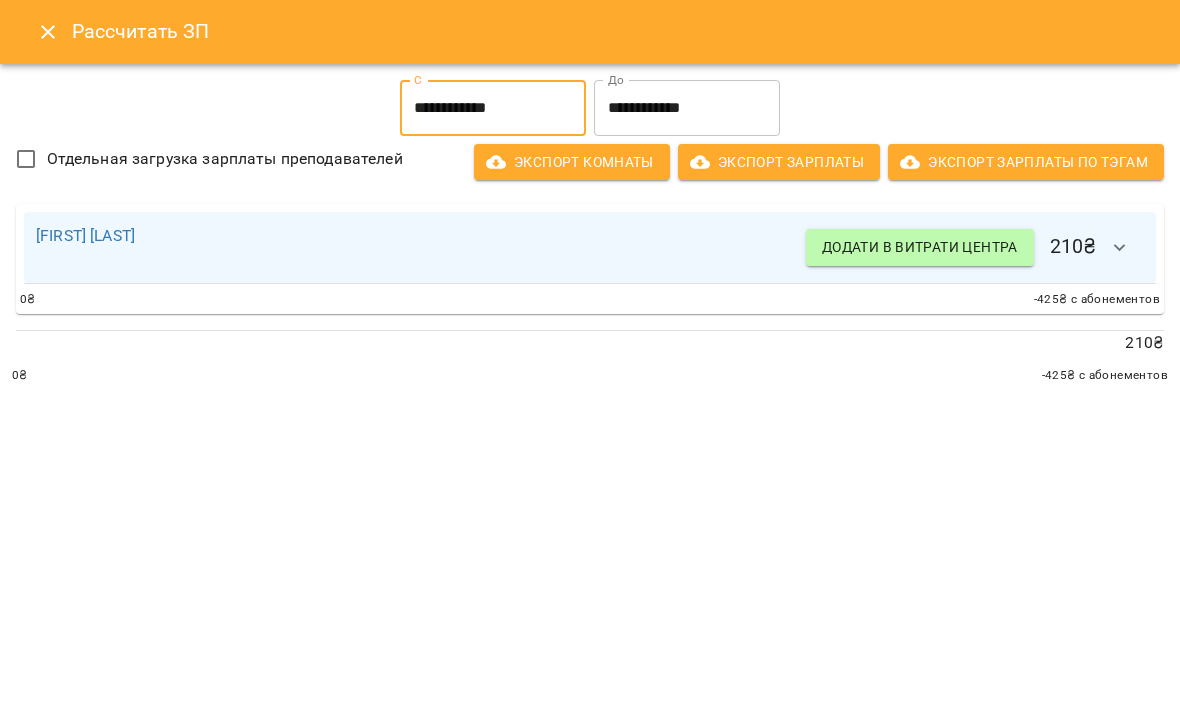 click on "**********" at bounding box center (687, 108) 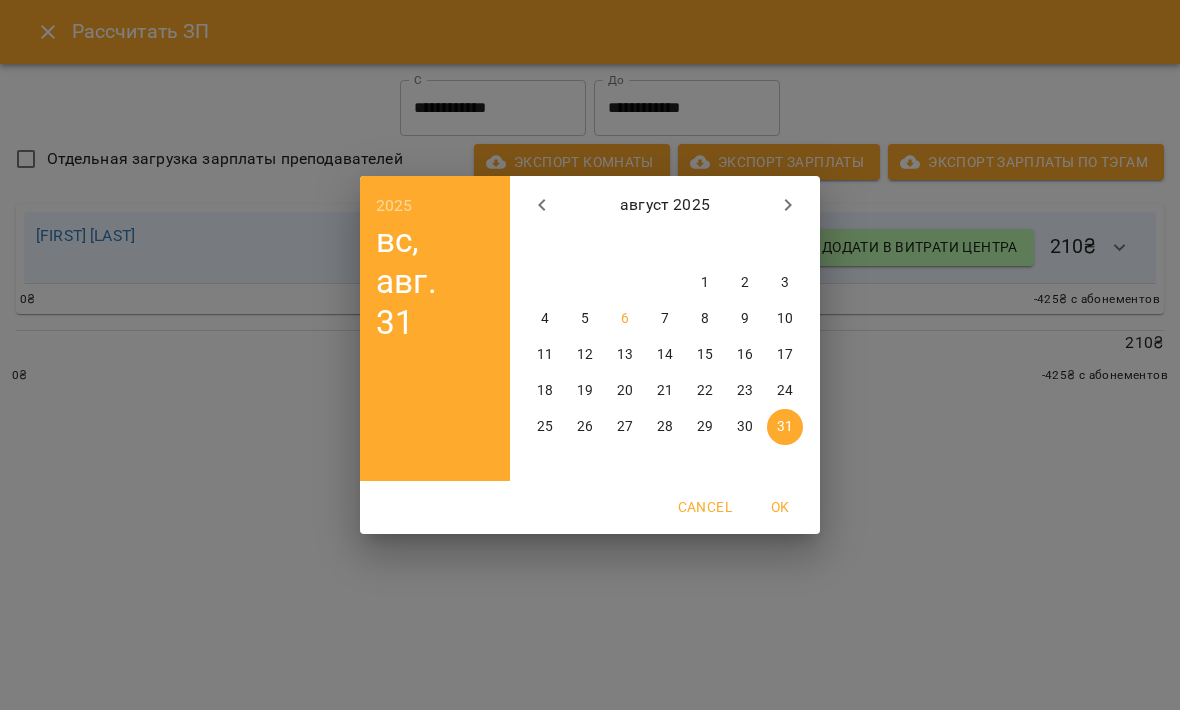 click on "3" at bounding box center [785, 283] 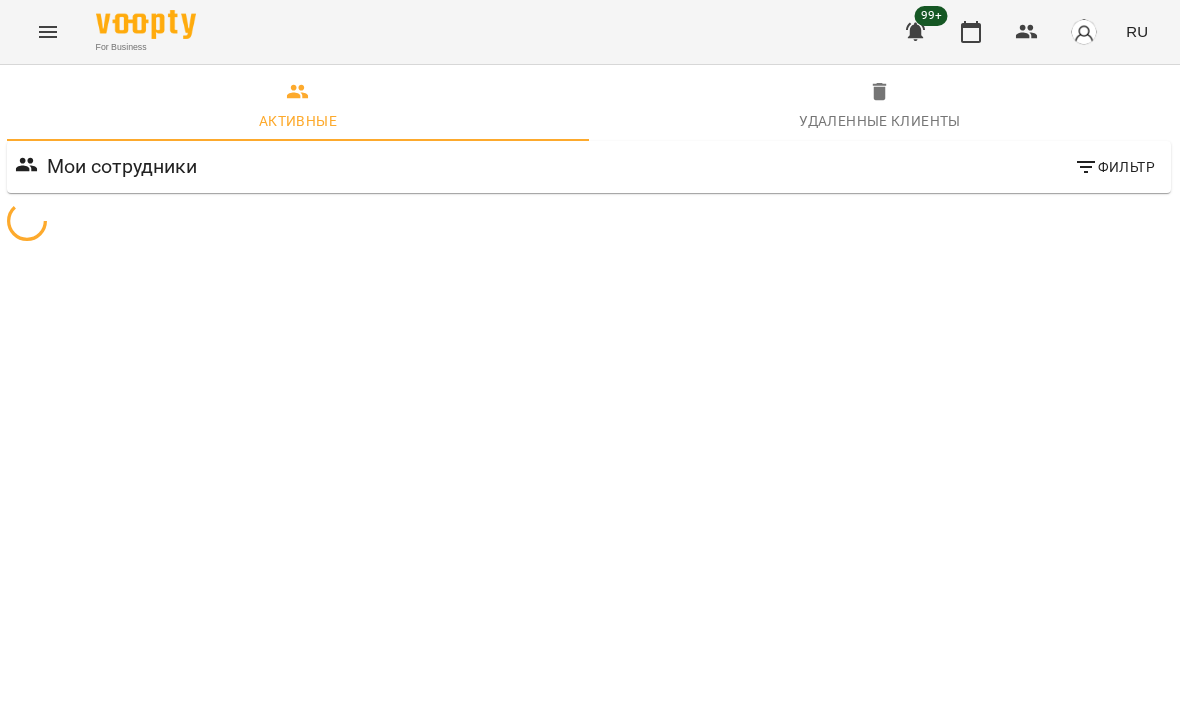 scroll, scrollTop: 0, scrollLeft: 1, axis: horizontal 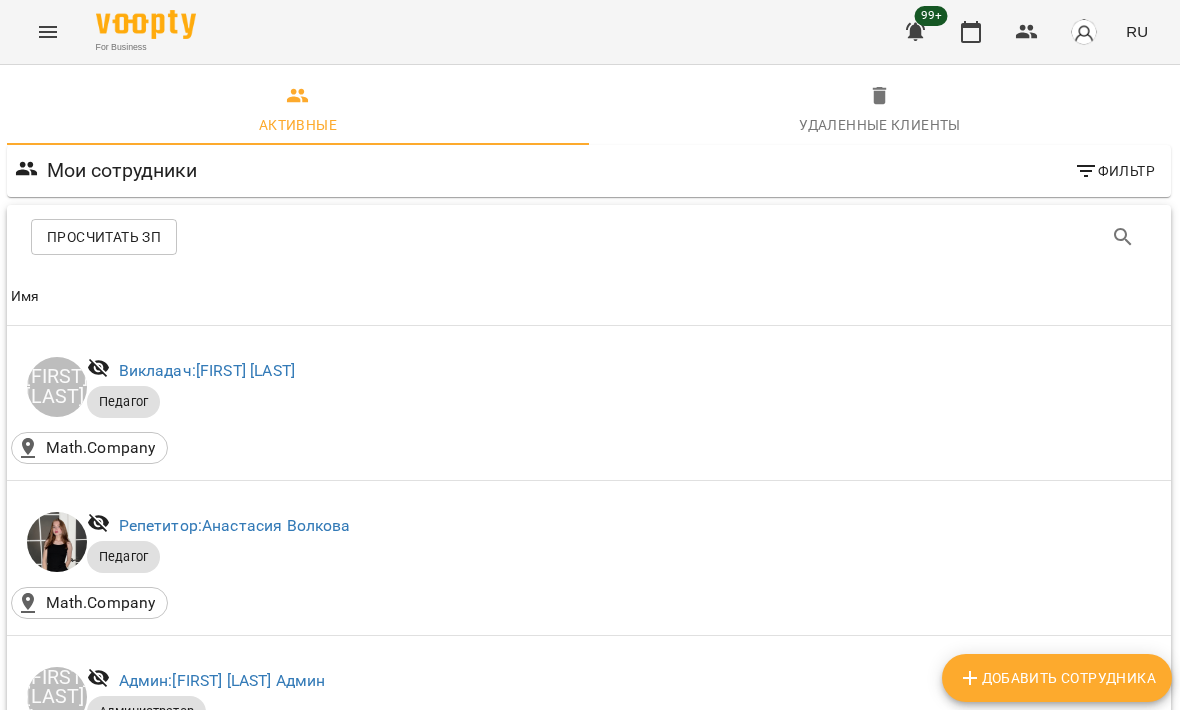 click on "Репетитор:  [FIRST] [LAST]" at bounding box center [235, 525] 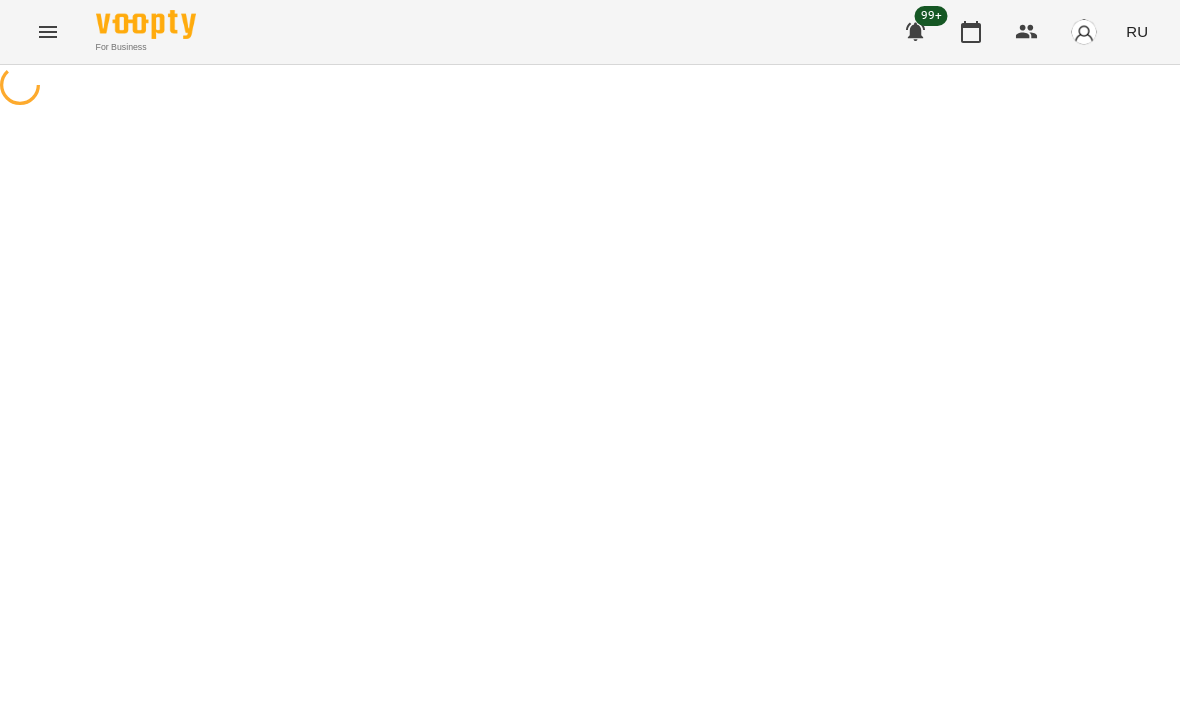 scroll, scrollTop: 0, scrollLeft: 0, axis: both 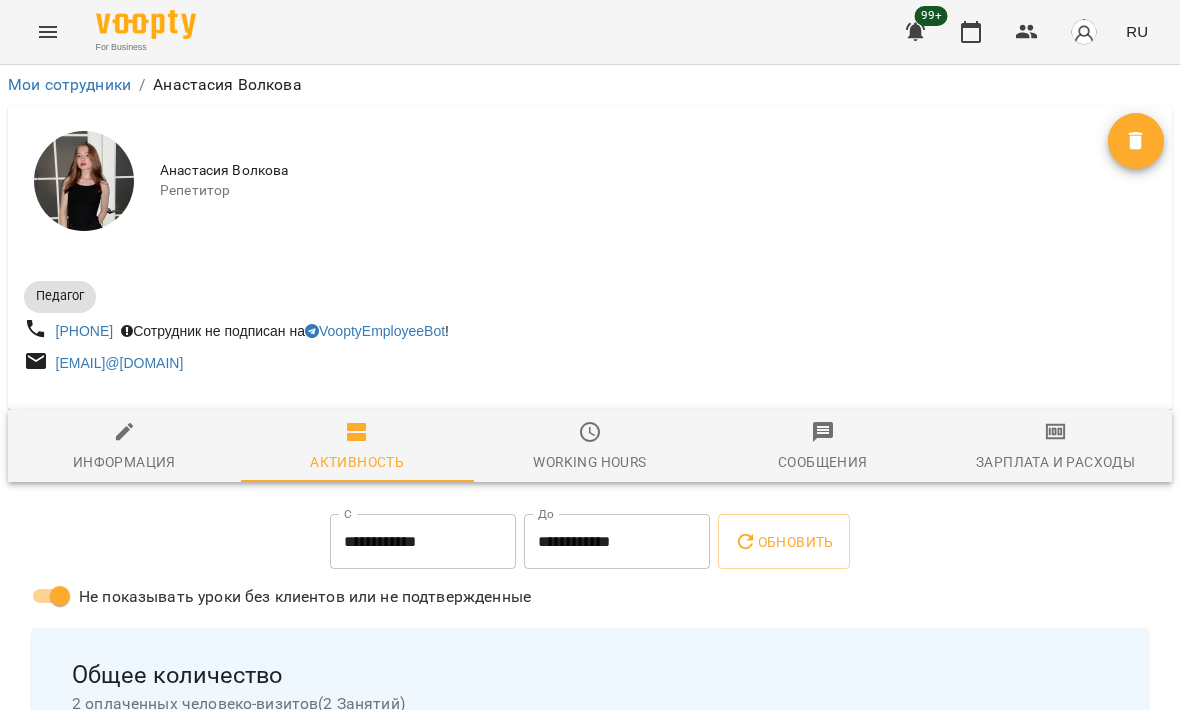 click 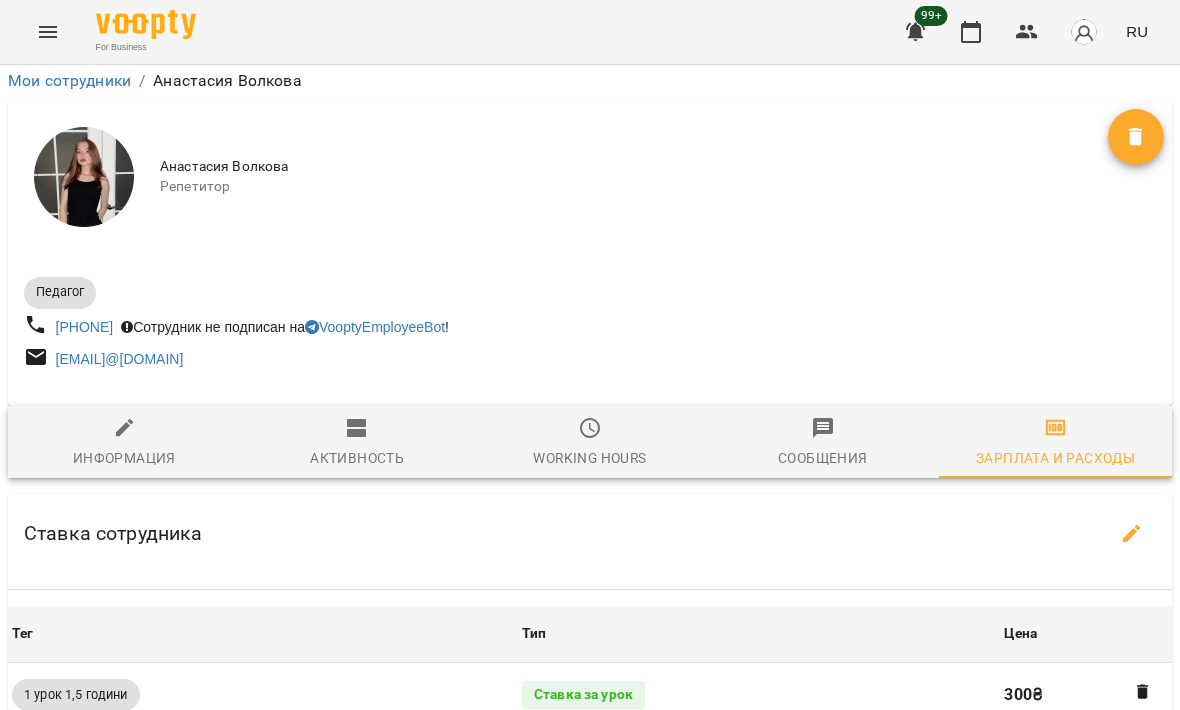 scroll, scrollTop: 609, scrollLeft: 1, axis: both 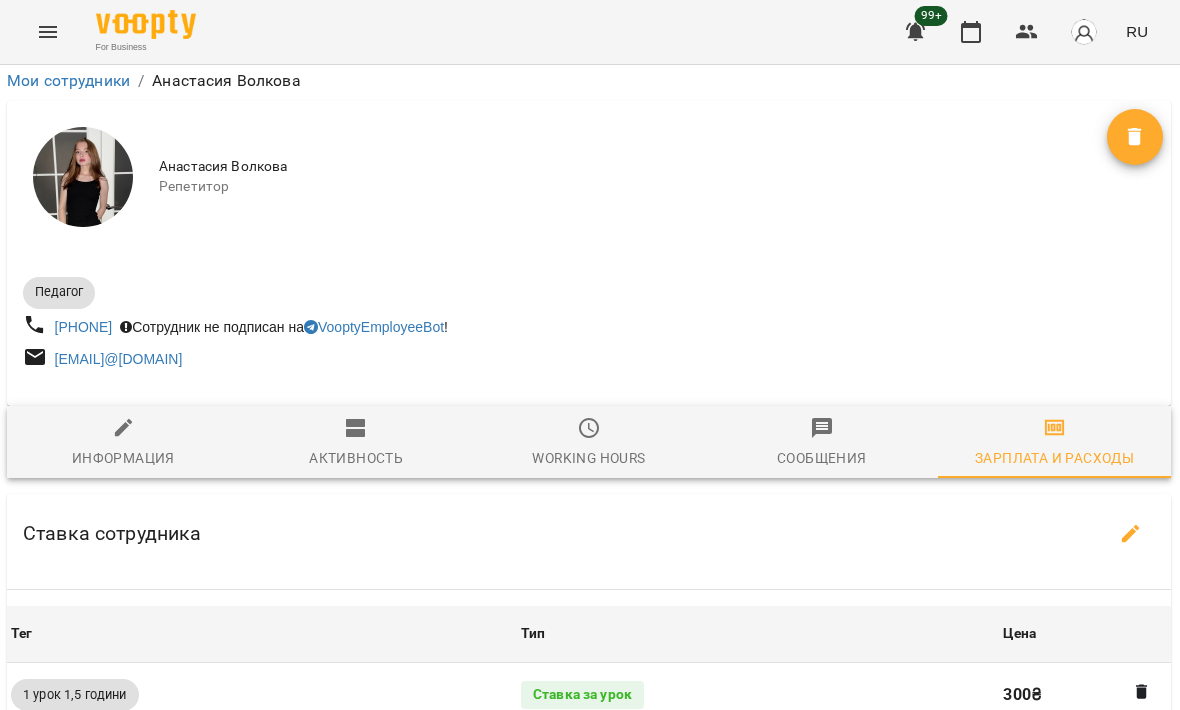 click on "Просчитать ЗП" at bounding box center (589, 1095) 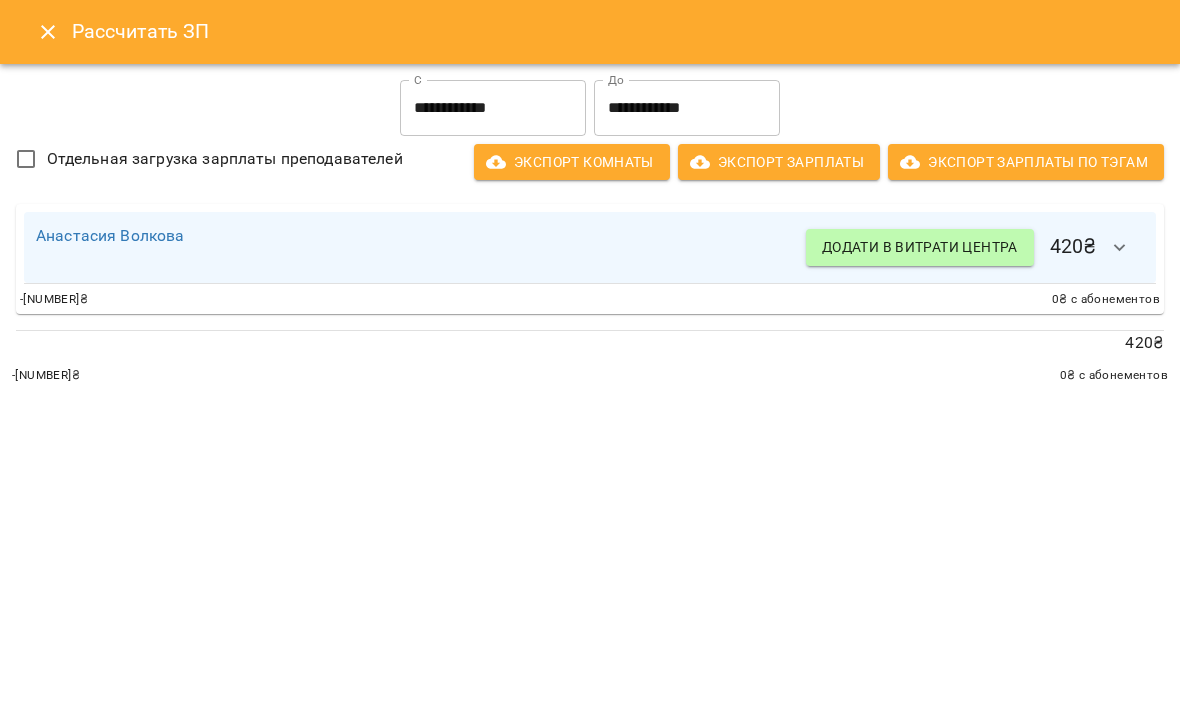 click on "**********" at bounding box center [493, 108] 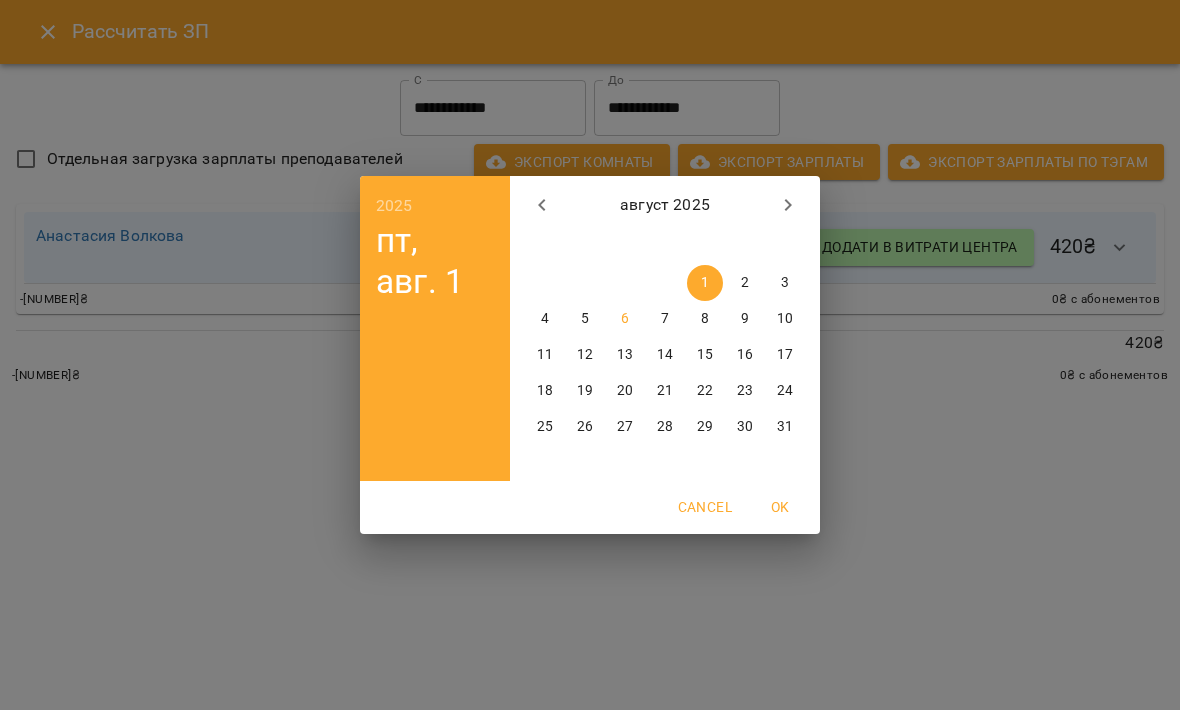 click 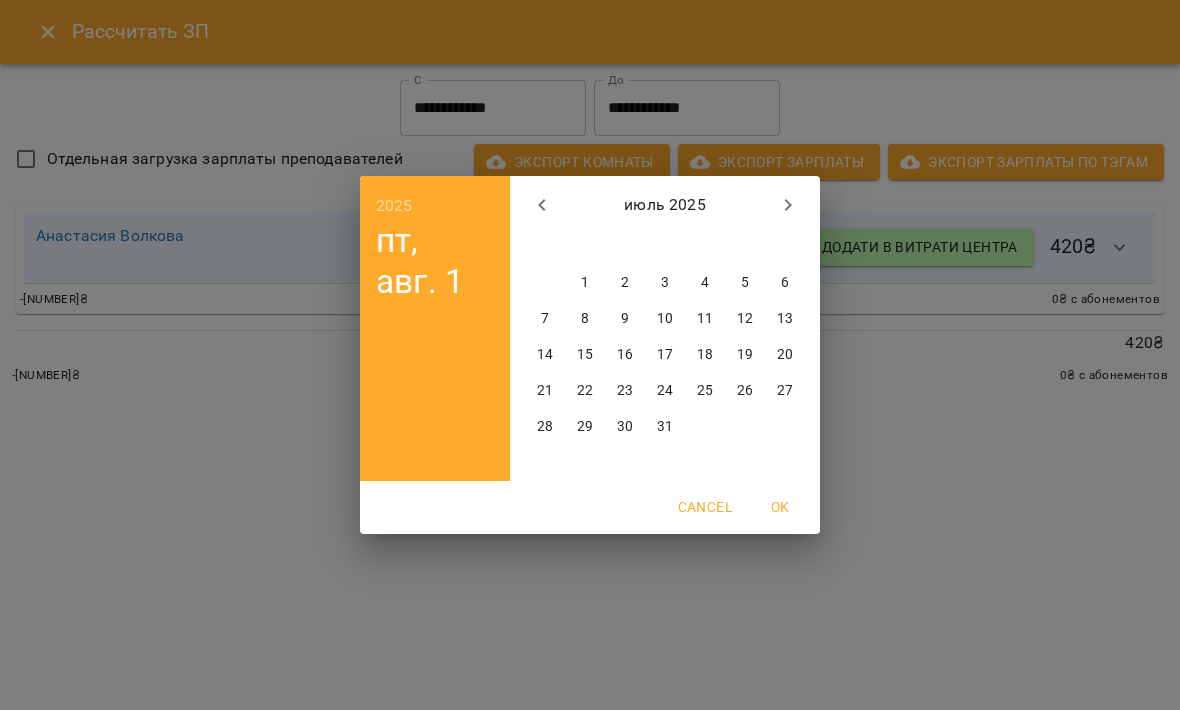 click on "28" at bounding box center (545, 427) 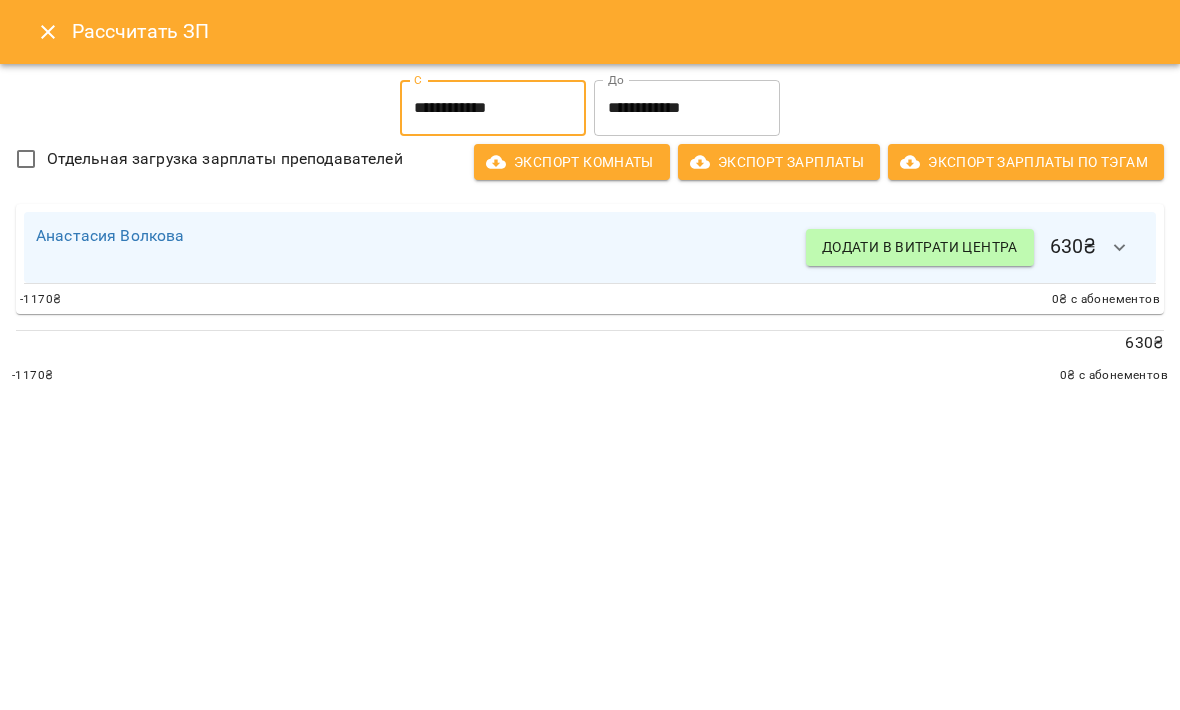 click on "**********" at bounding box center [687, 108] 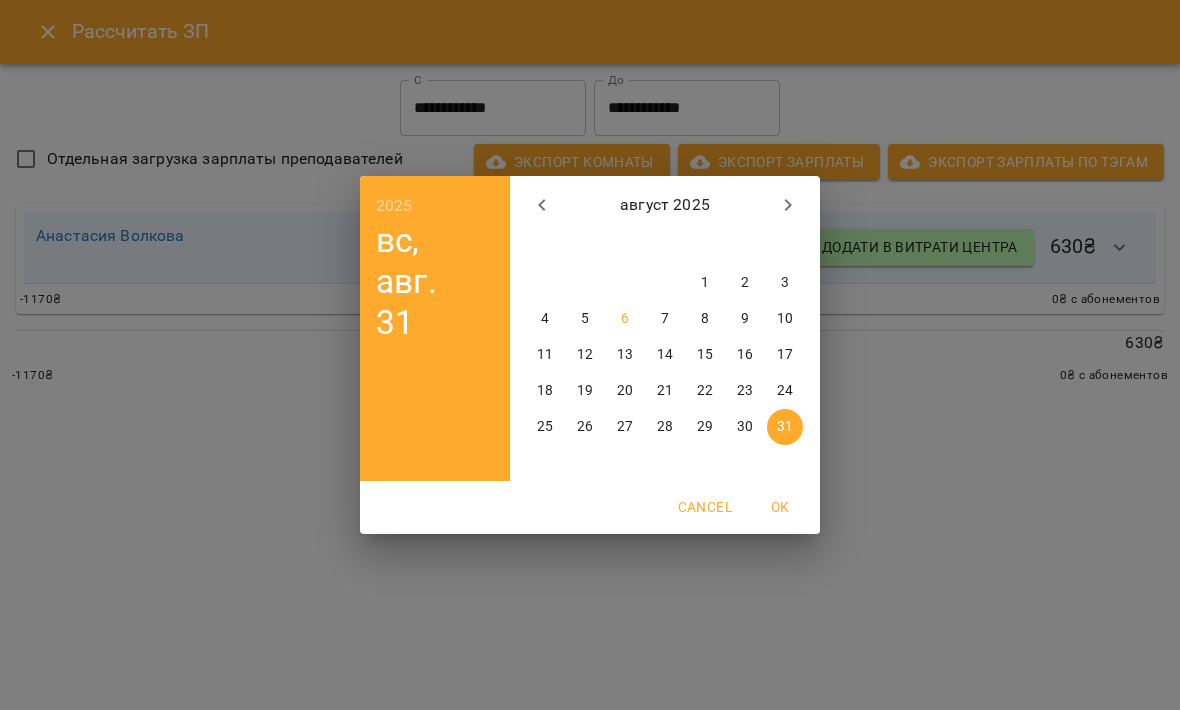 click on "3" at bounding box center [785, 283] 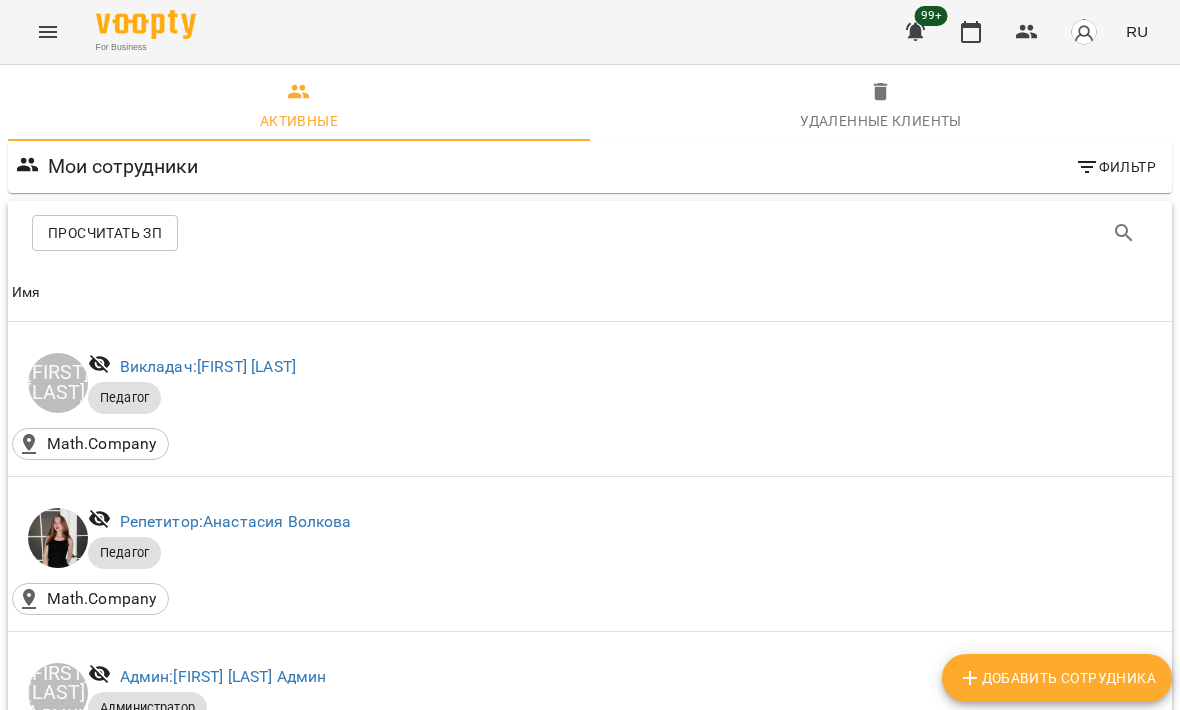 scroll, scrollTop: 465, scrollLeft: 0, axis: vertical 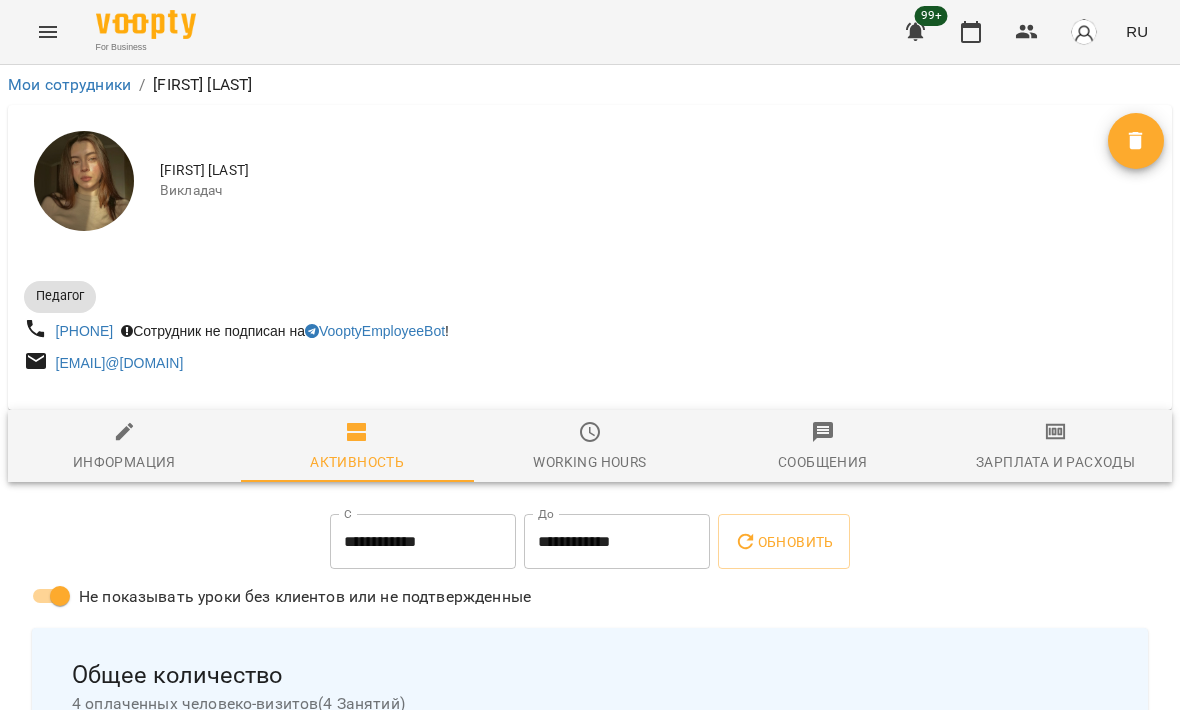 click on "Зарплата и Расходы" at bounding box center (1055, 447) 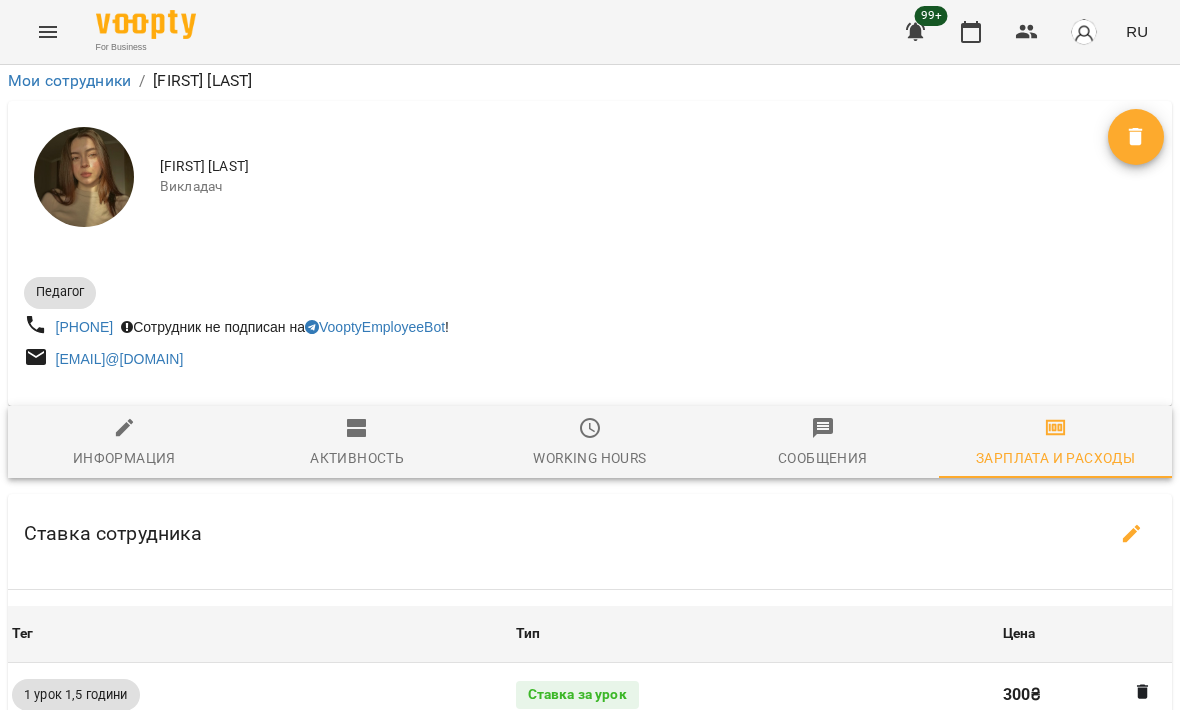 scroll, scrollTop: 652, scrollLeft: 1, axis: both 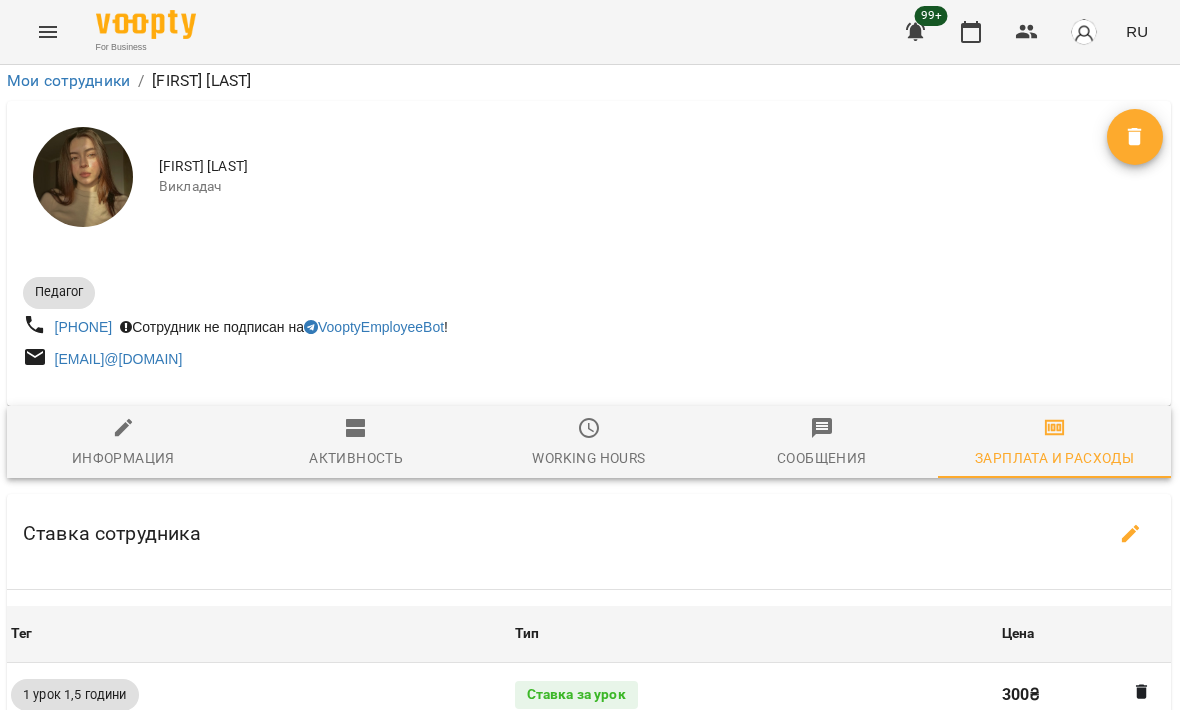 click on "Просчитать ЗП" at bounding box center [589, 835] 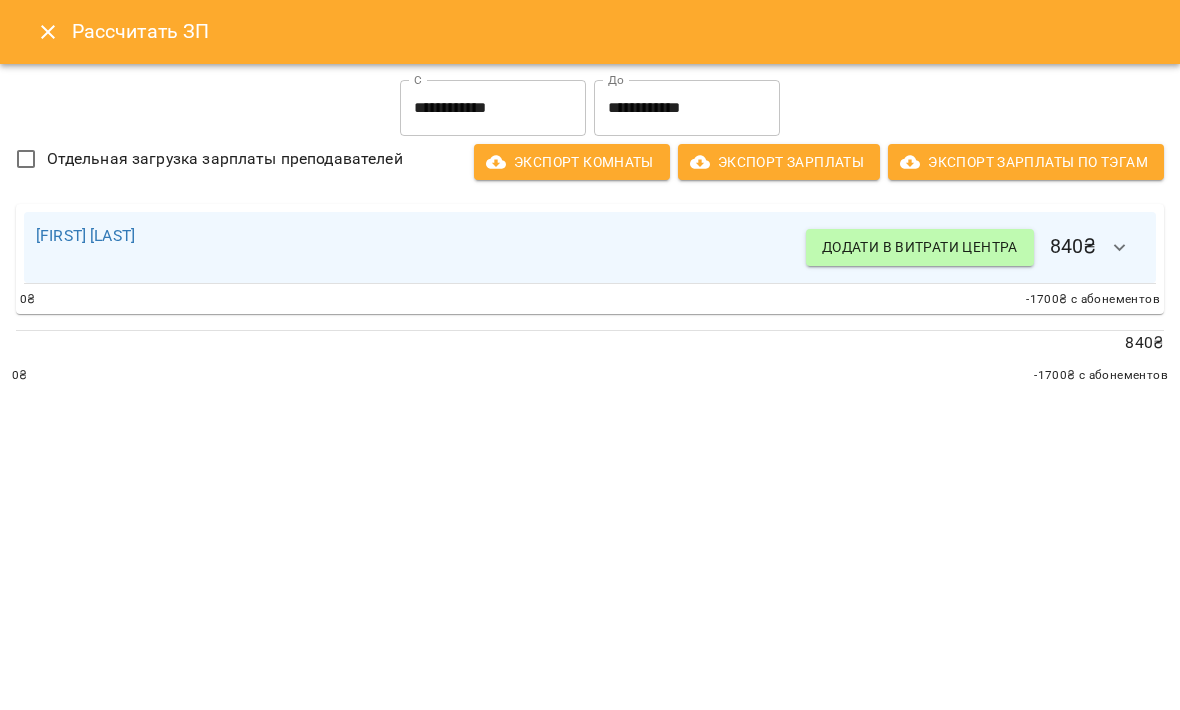 click on "**********" at bounding box center [493, 108] 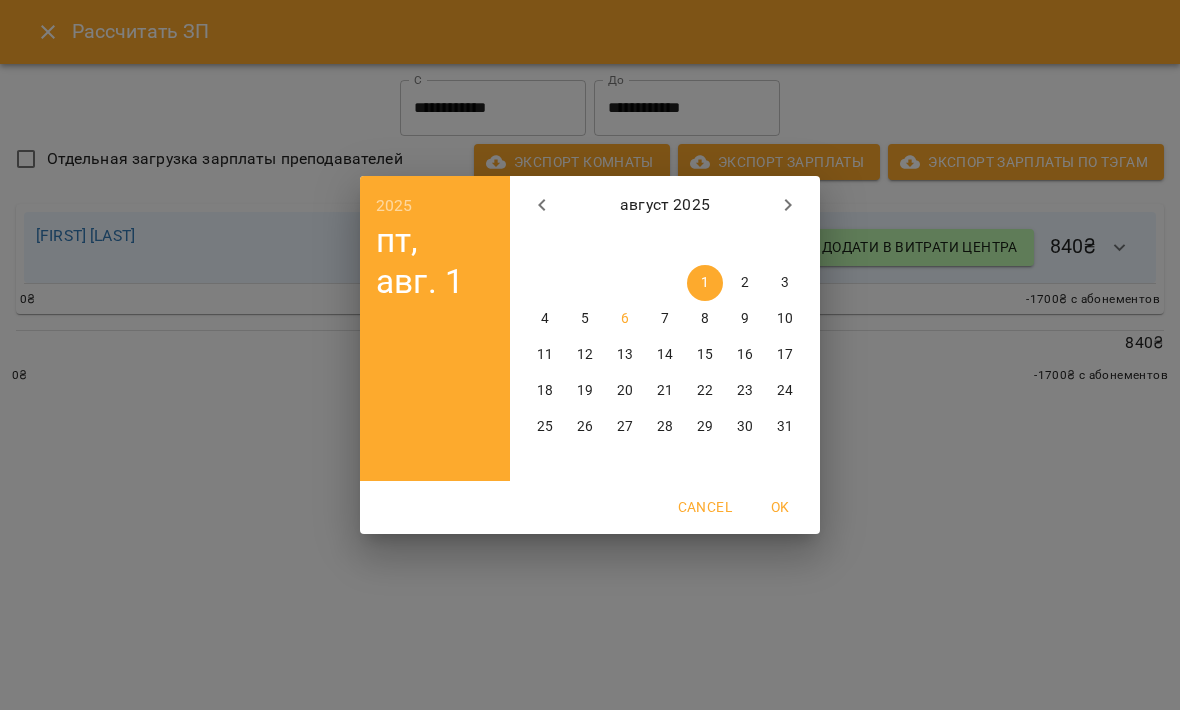 click 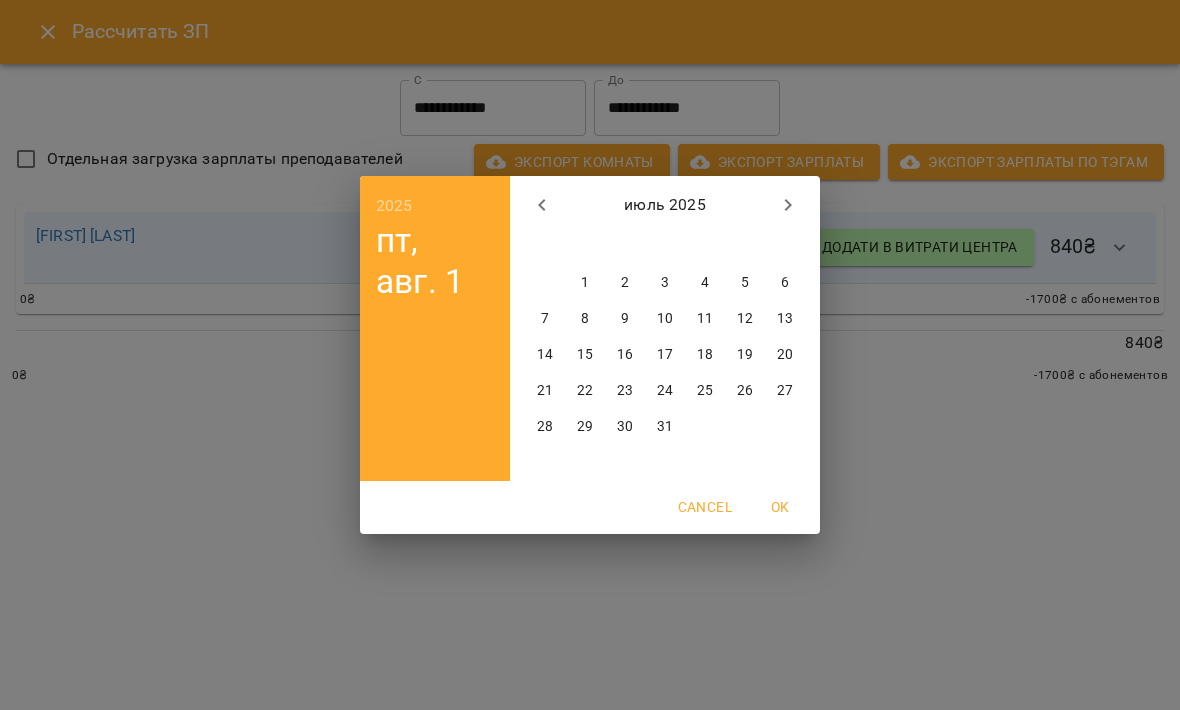 click on "28" at bounding box center (545, 427) 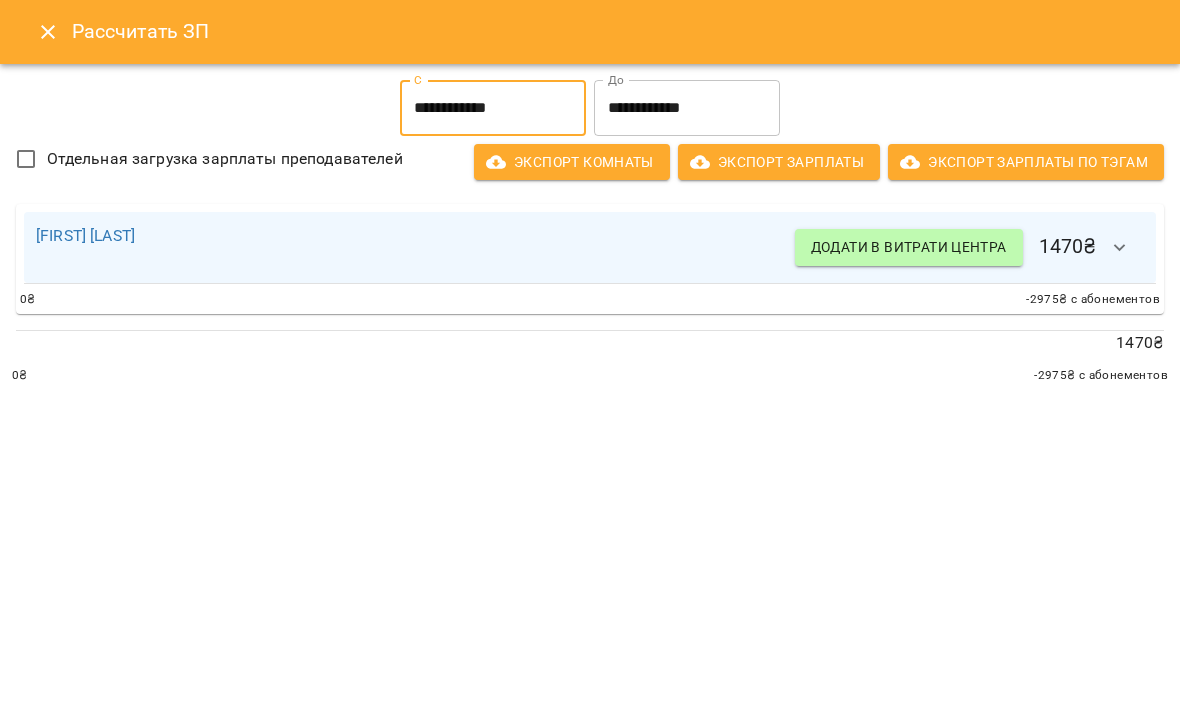 click on "**********" at bounding box center [687, 108] 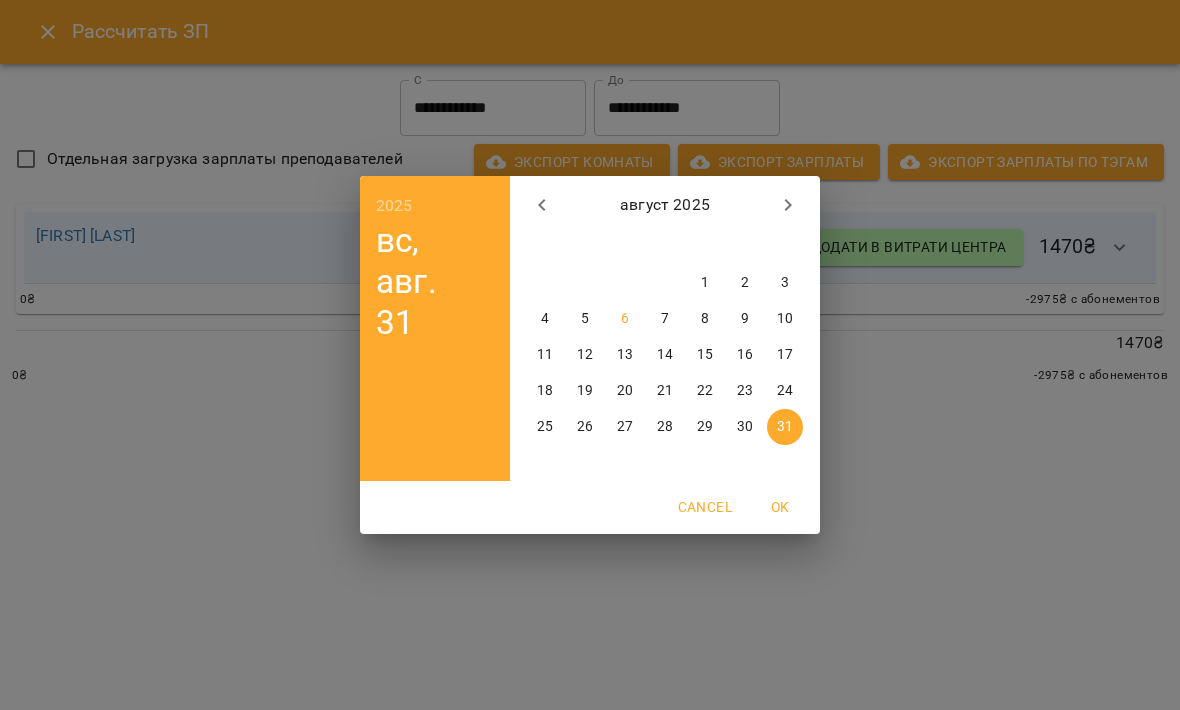 click on "3" at bounding box center [785, 283] 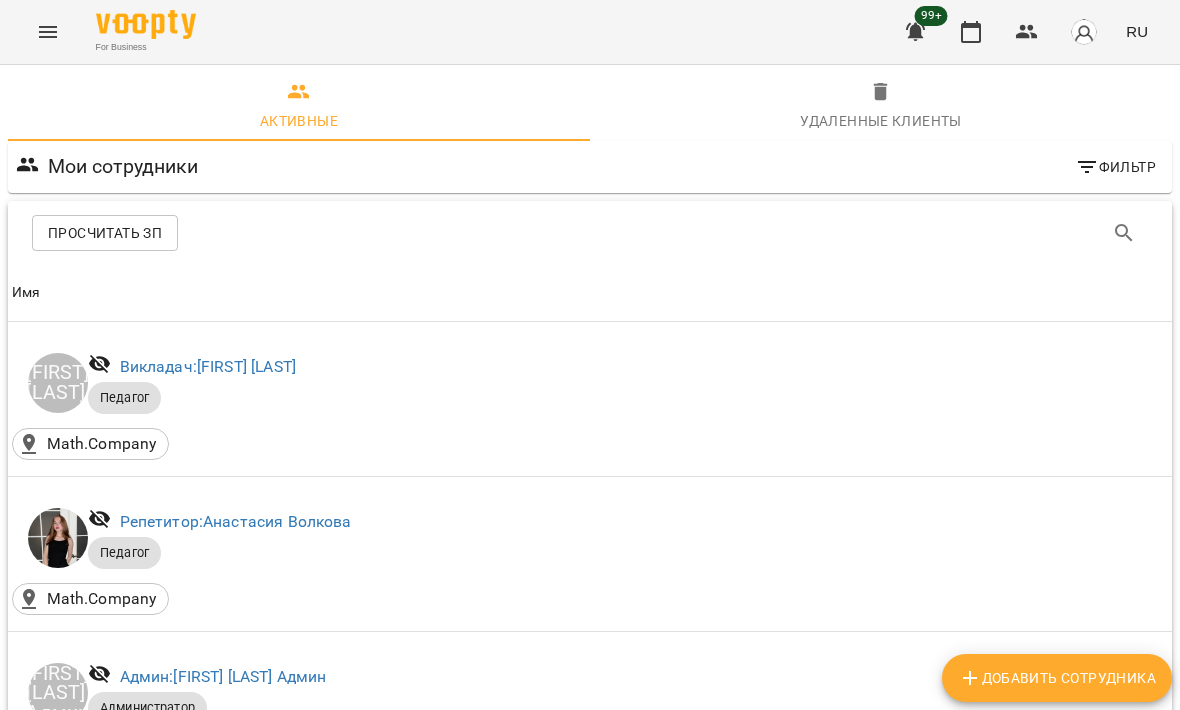 scroll, scrollTop: 1151, scrollLeft: 0, axis: vertical 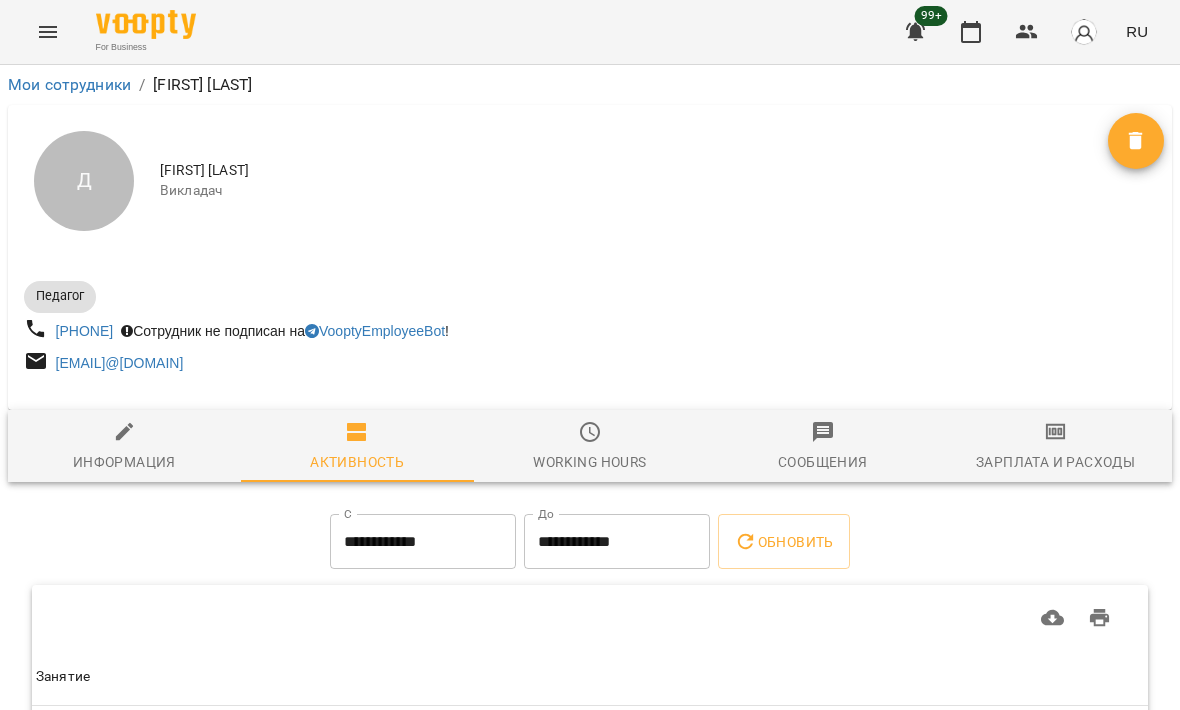 click on "Зарплата и Расходы" at bounding box center (1055, 462) 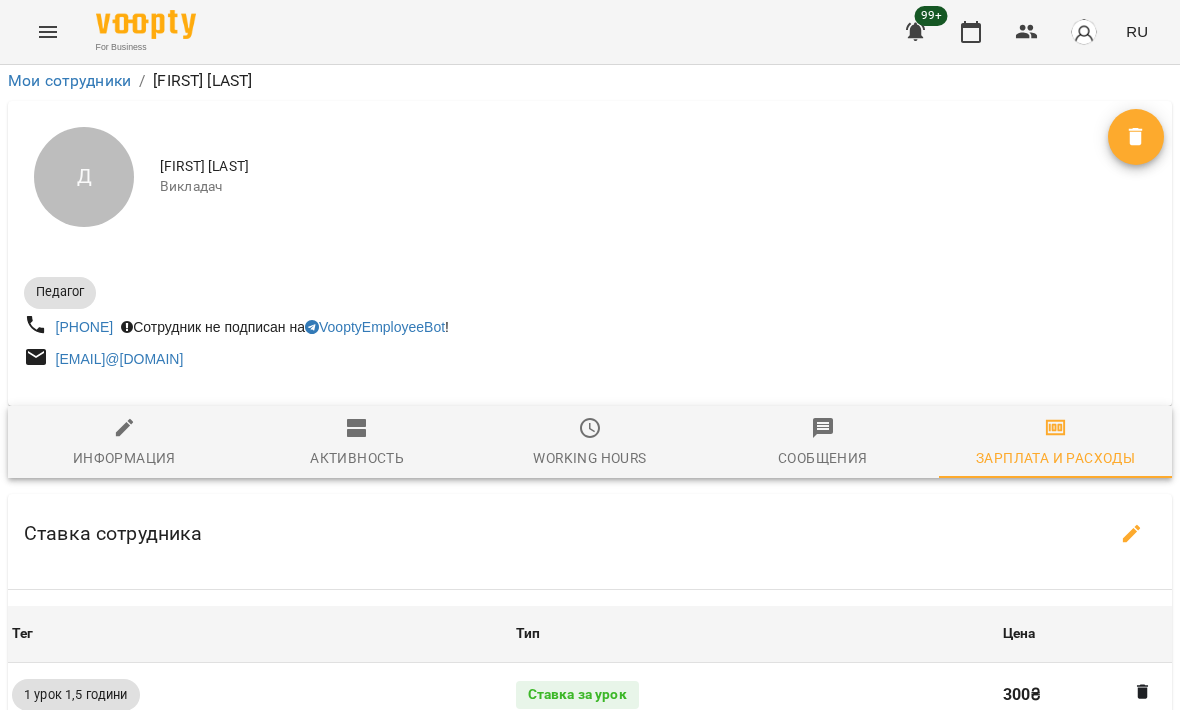 scroll, scrollTop: 754, scrollLeft: 2, axis: both 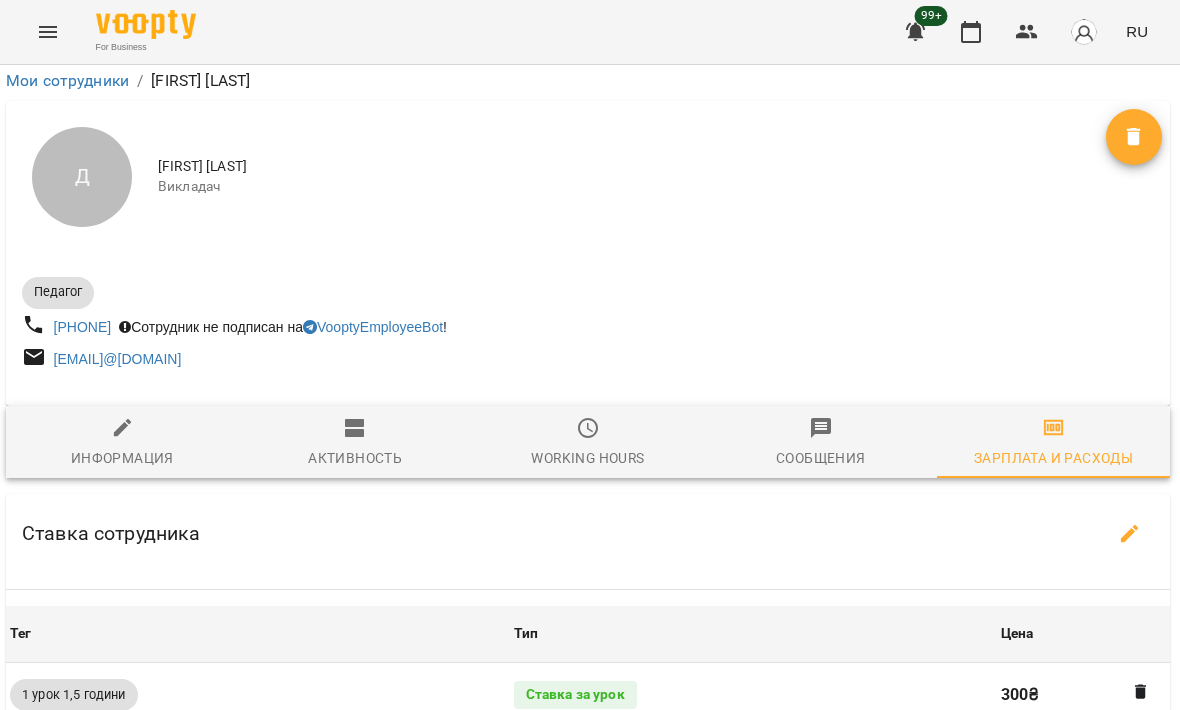 click on "Просчитать ЗП" at bounding box center (588, 965) 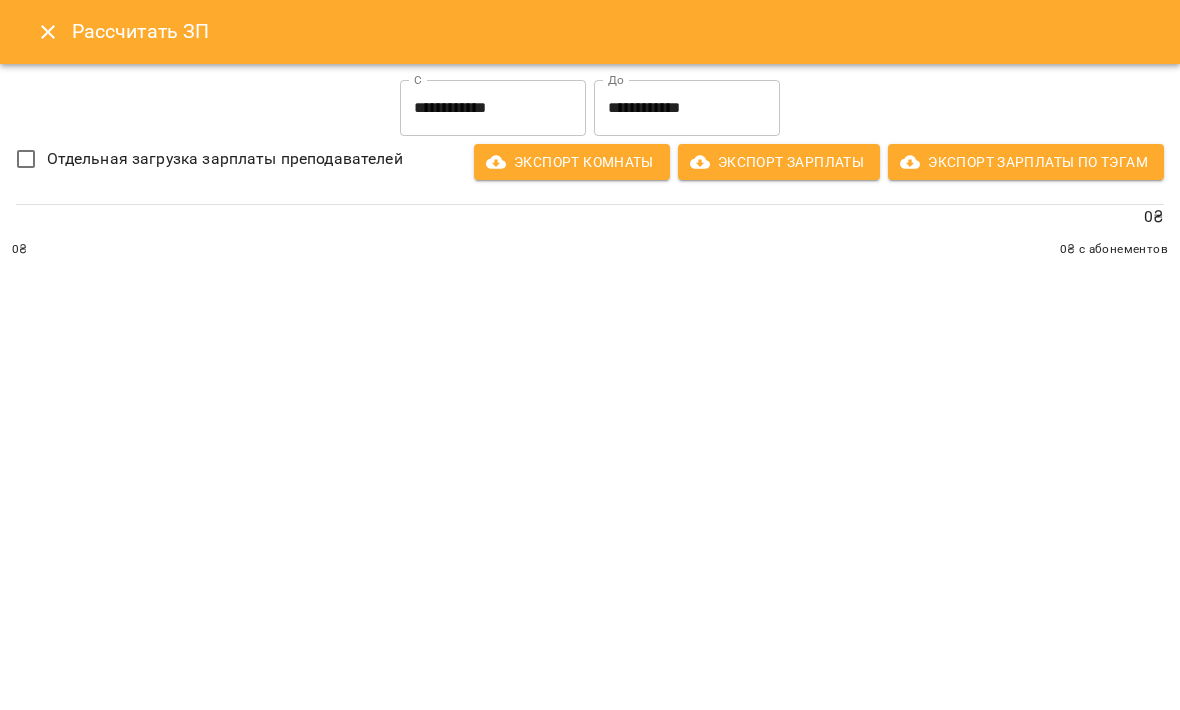 click on "**********" at bounding box center (493, 108) 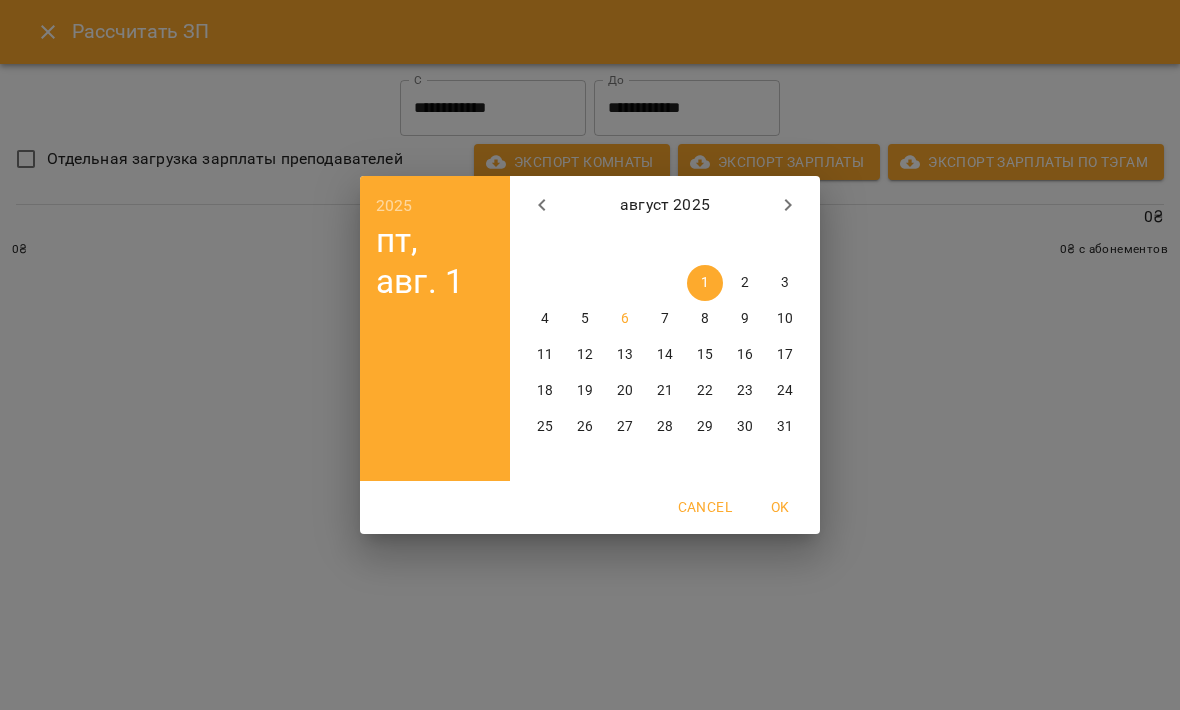 click 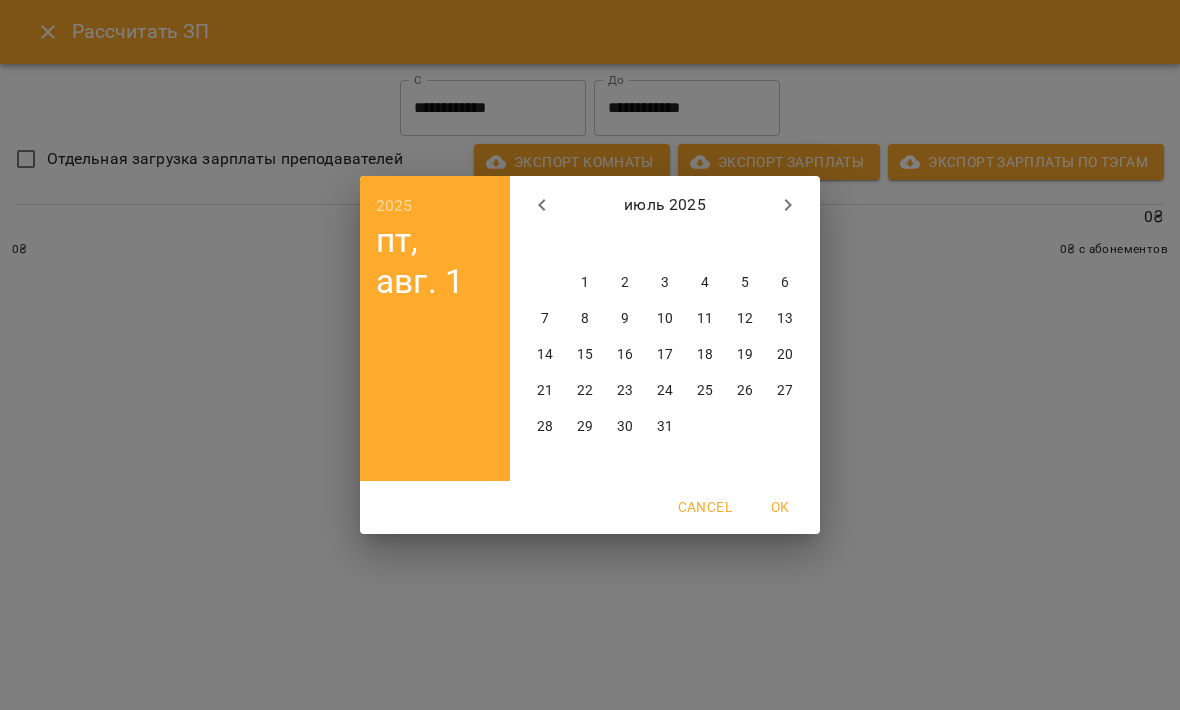 click on "28" at bounding box center (545, 427) 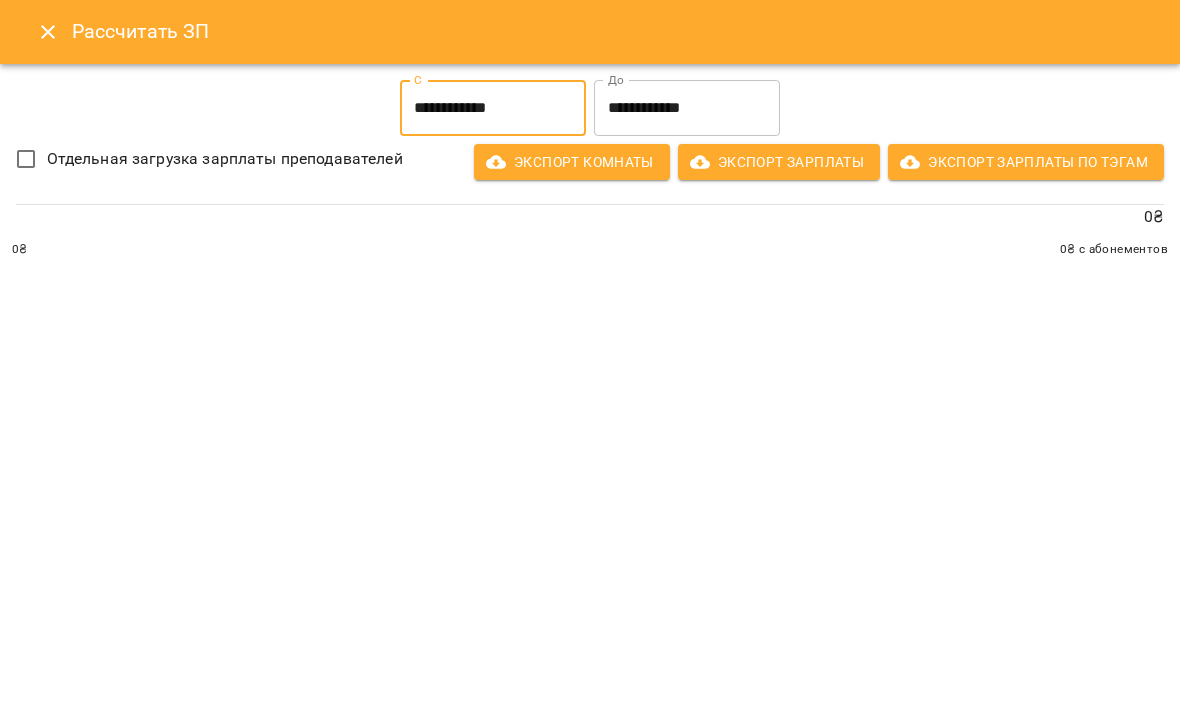 click on "**********" at bounding box center (687, 108) 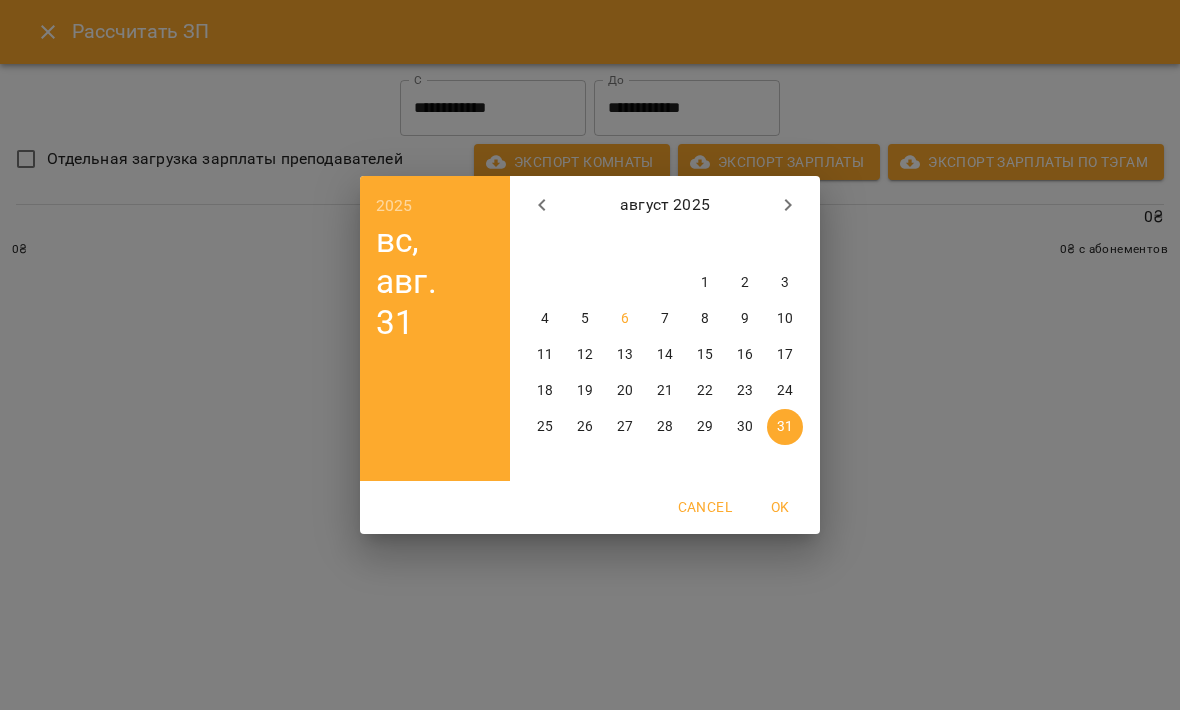 click on "3" at bounding box center [785, 283] 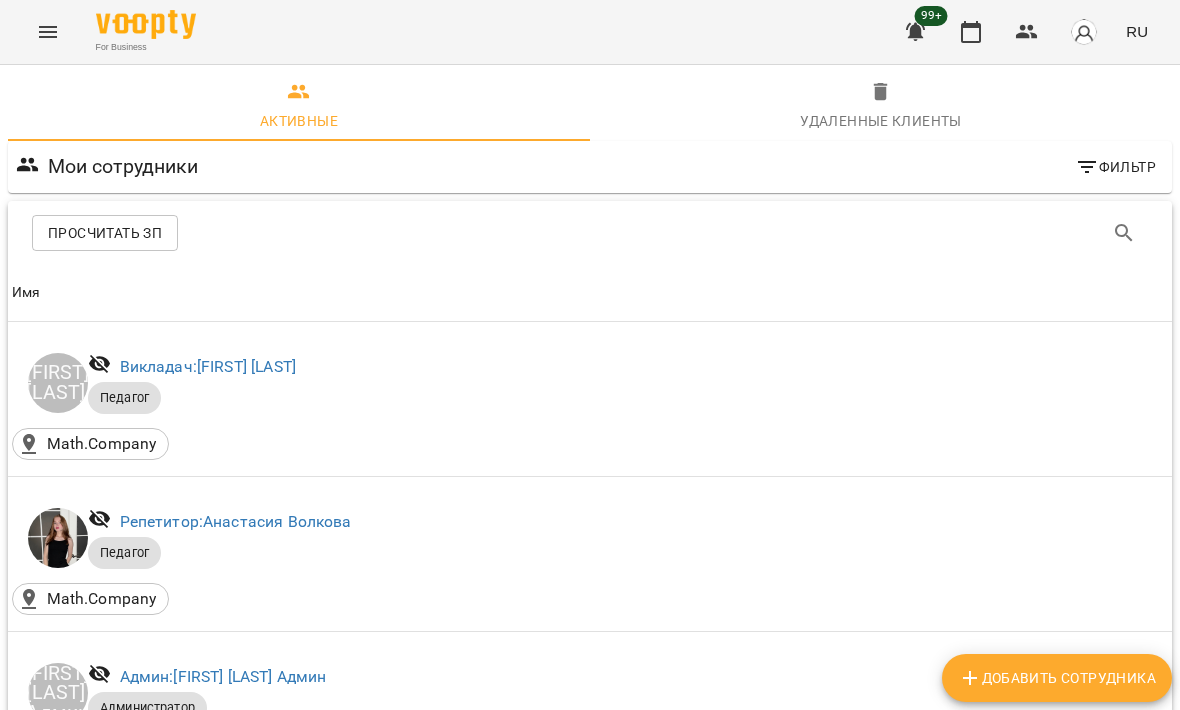 scroll, scrollTop: 1651, scrollLeft: 0, axis: vertical 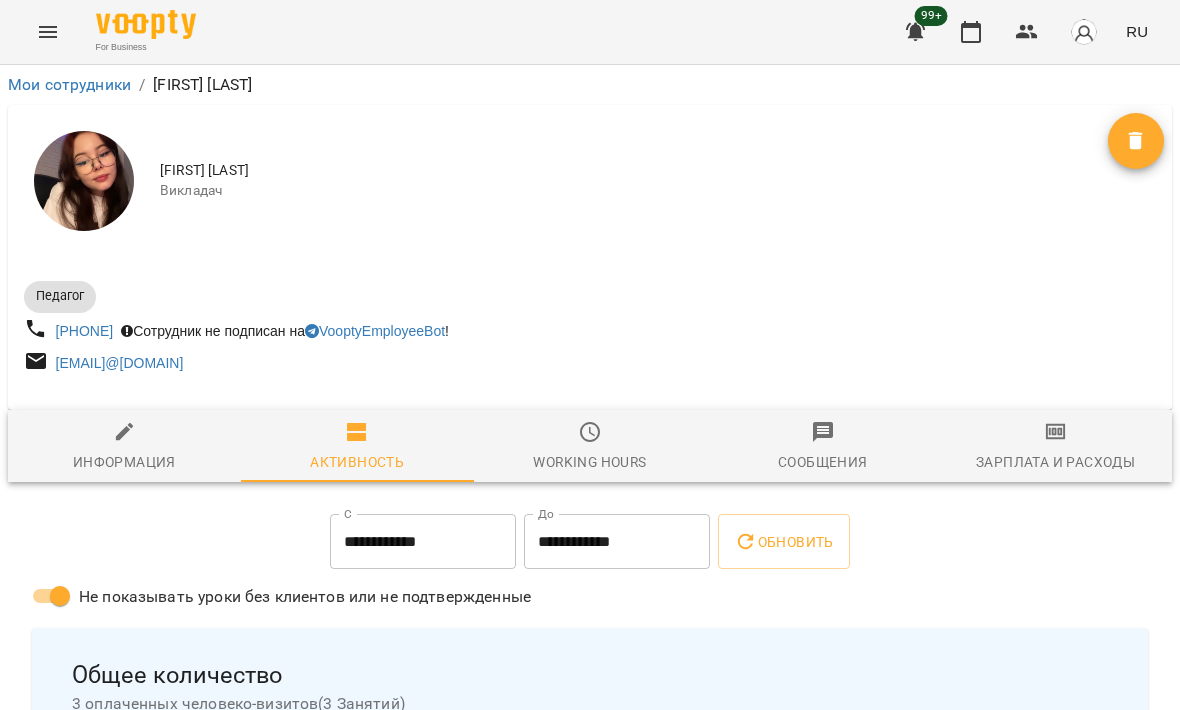 click on "Зарплата и Расходы" at bounding box center [1055, 447] 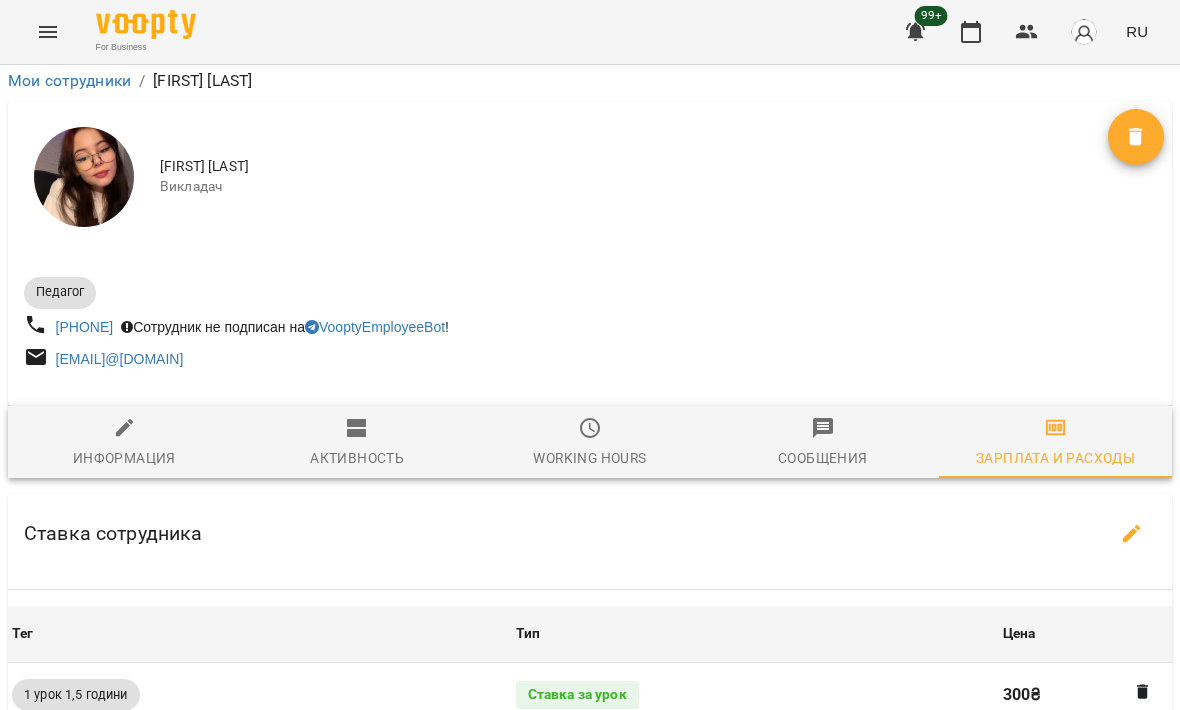 scroll, scrollTop: 712, scrollLeft: 0, axis: vertical 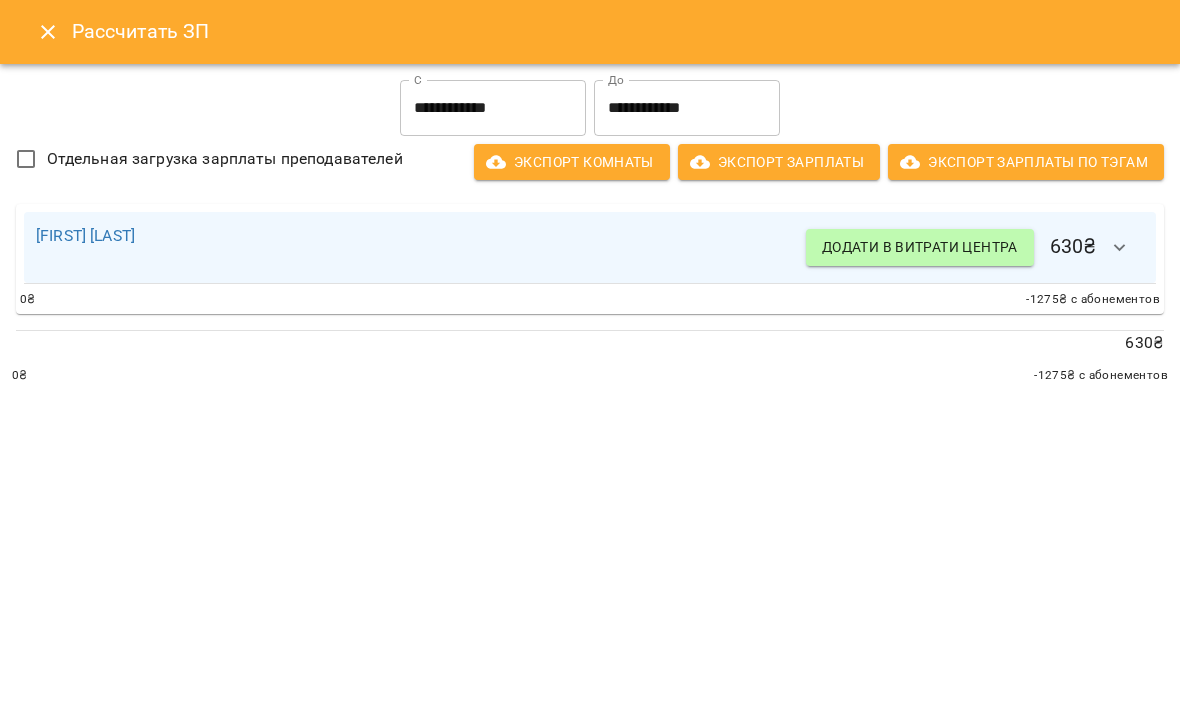 click on "**********" at bounding box center (493, 108) 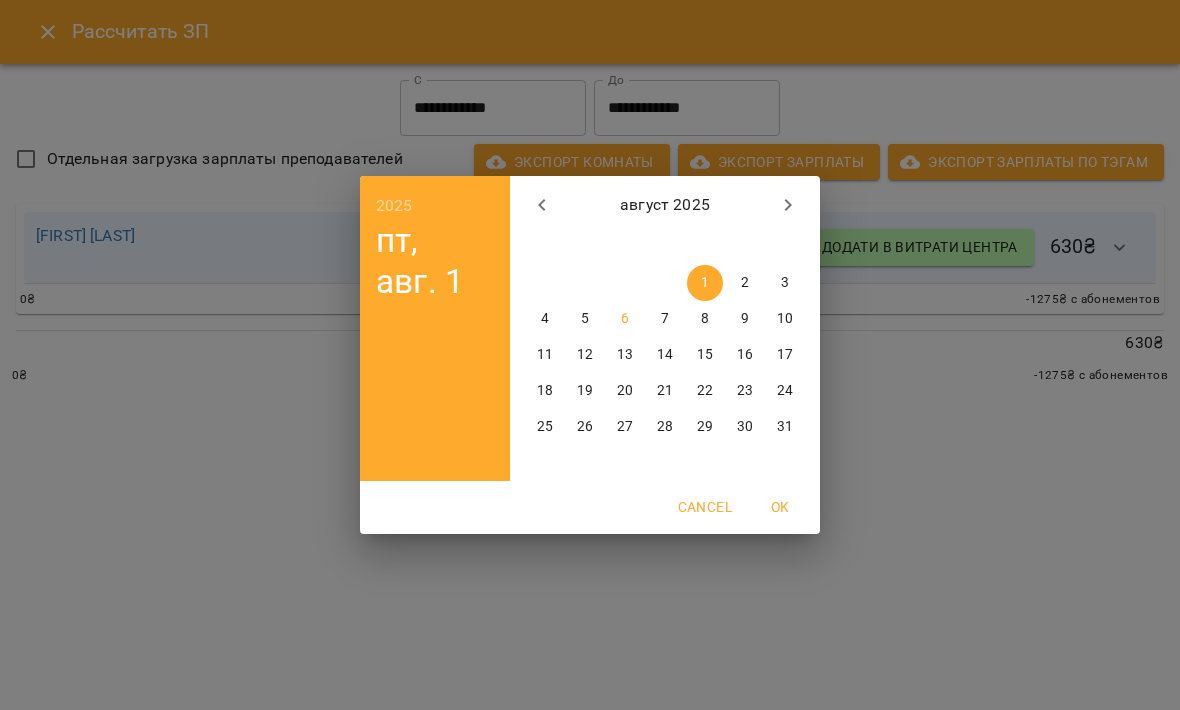 click 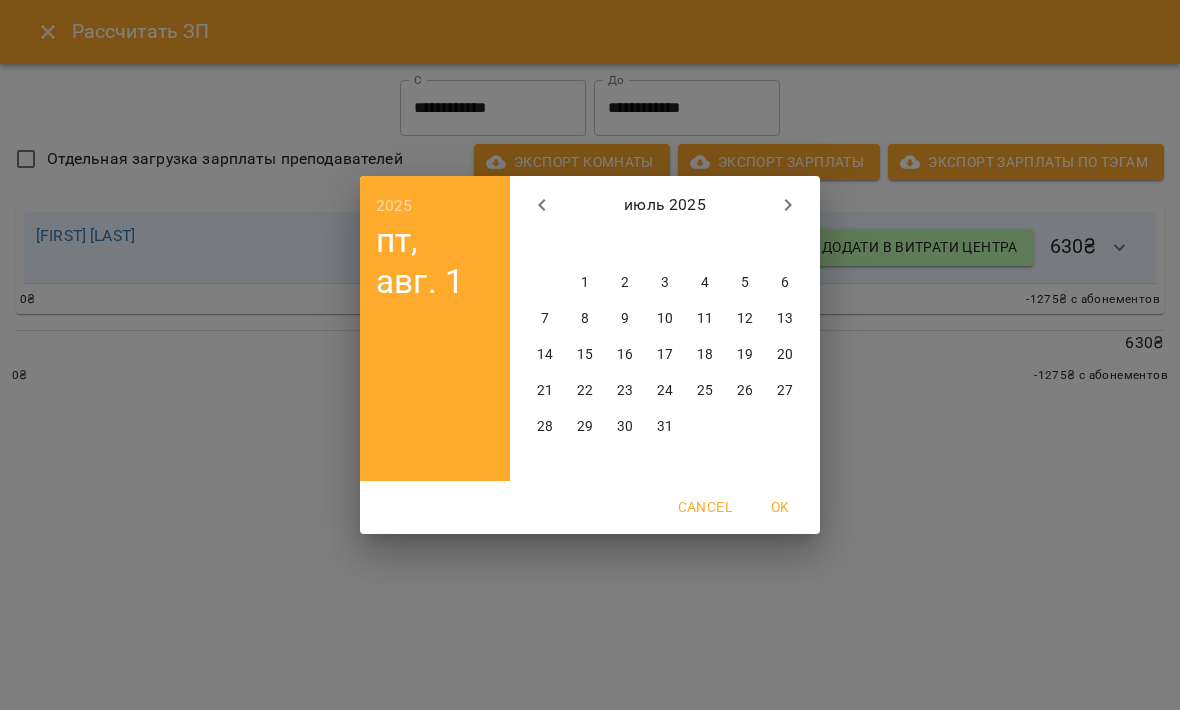 click on "28" at bounding box center [545, 427] 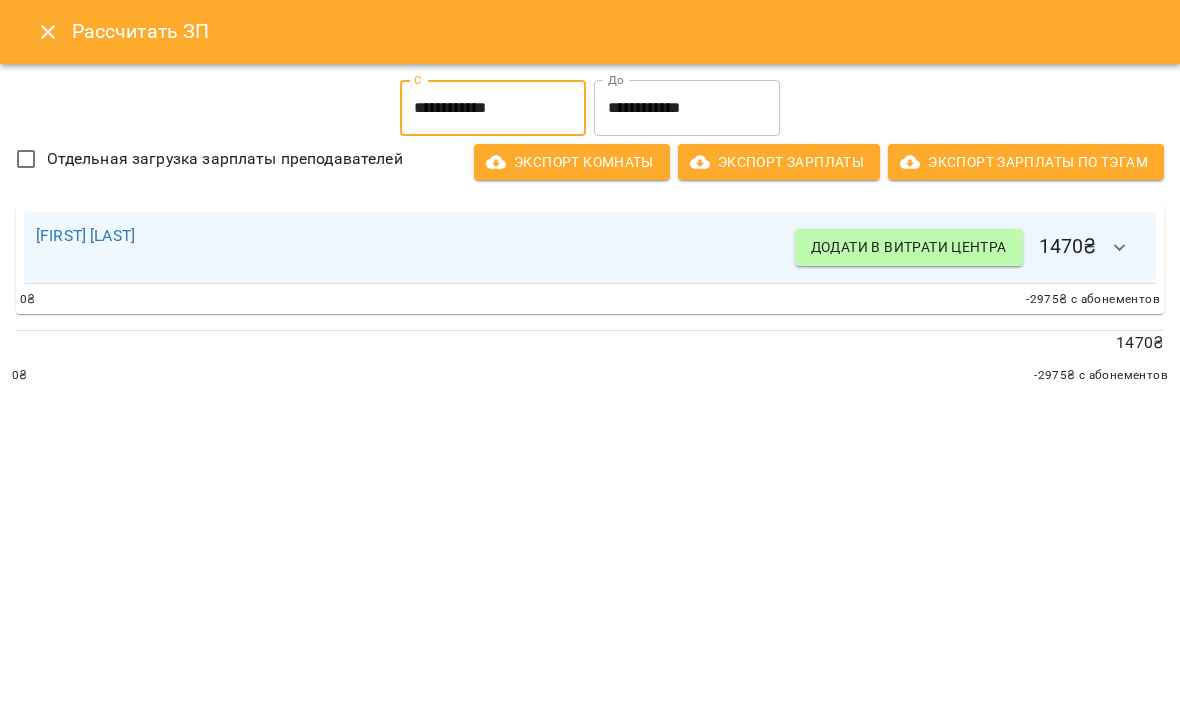click on "**********" at bounding box center (687, 108) 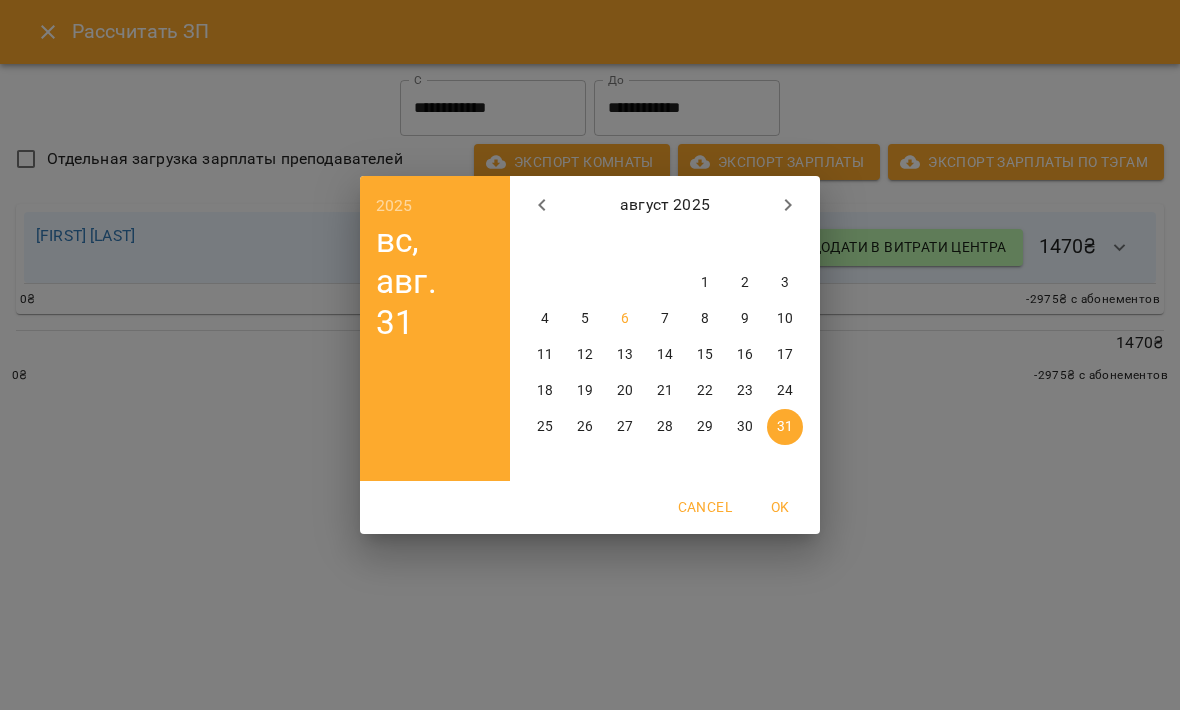 click on "3" at bounding box center [785, 283] 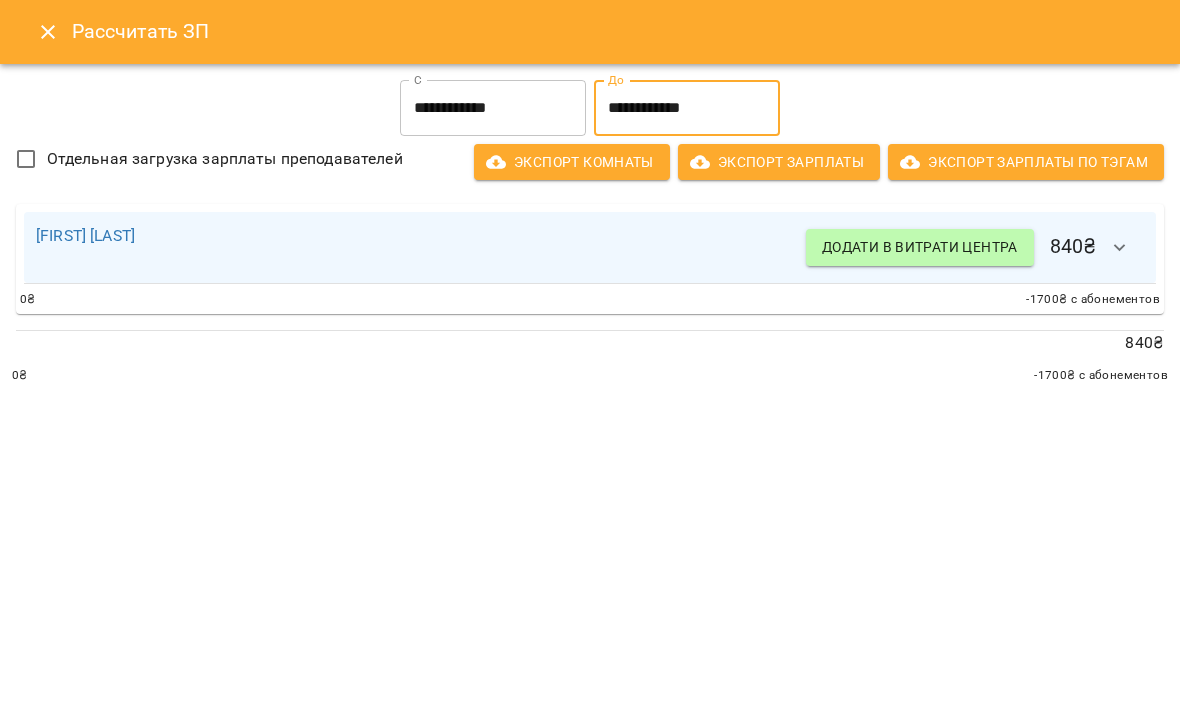 click 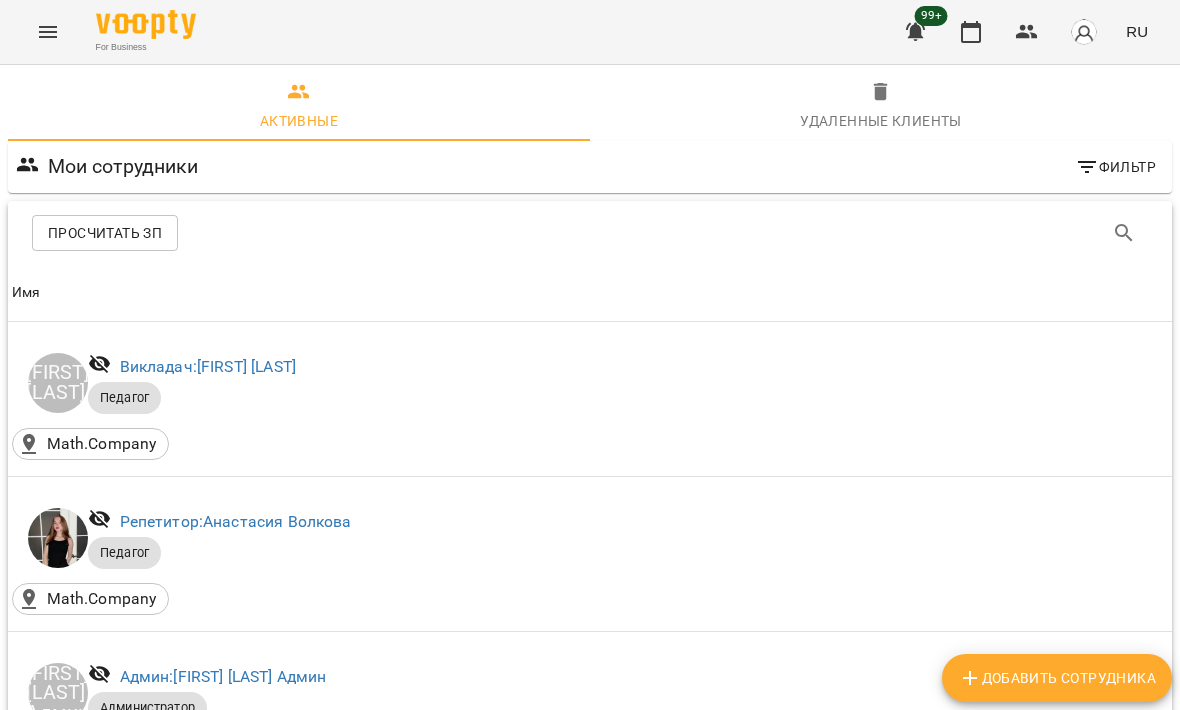 scroll, scrollTop: 1832, scrollLeft: 0, axis: vertical 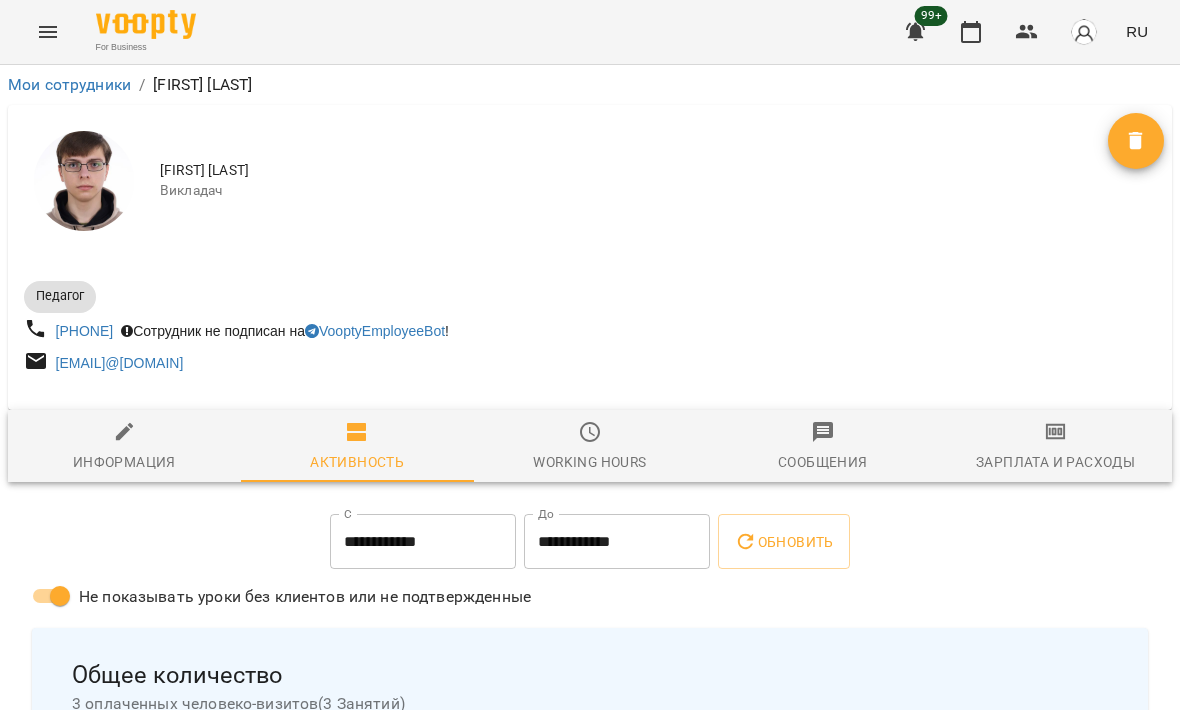 click on "Зарплата и Расходы" at bounding box center (1055, 462) 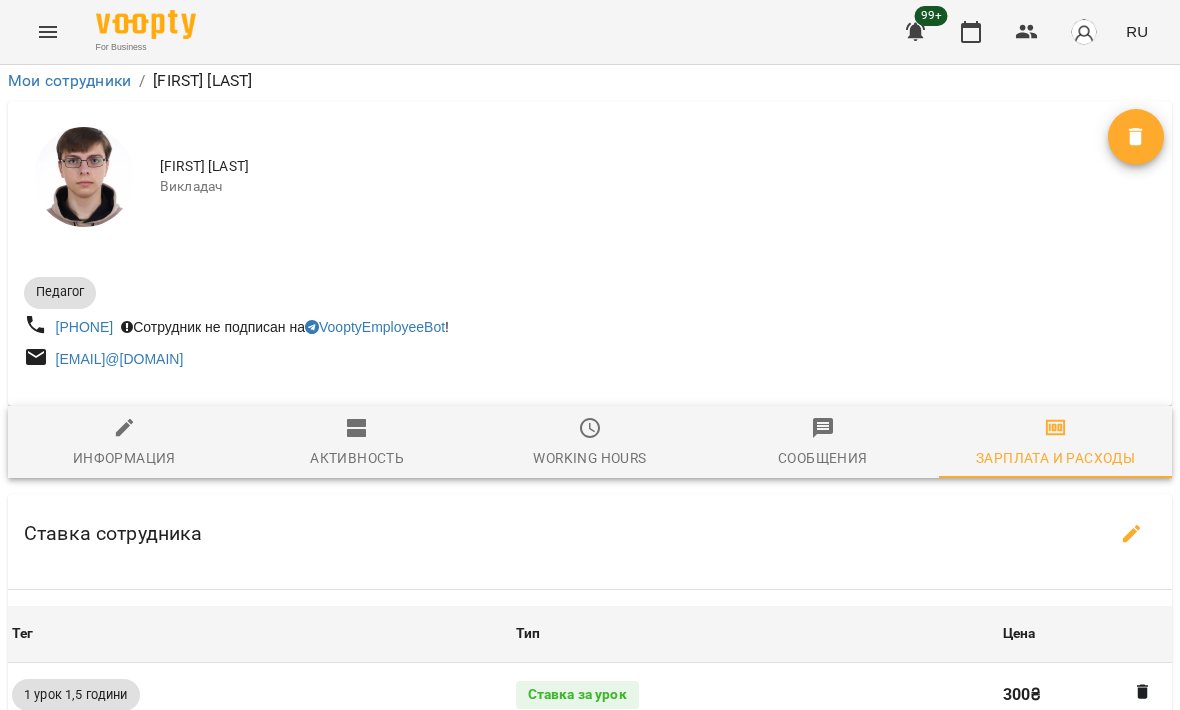 scroll, scrollTop: 704, scrollLeft: 0, axis: vertical 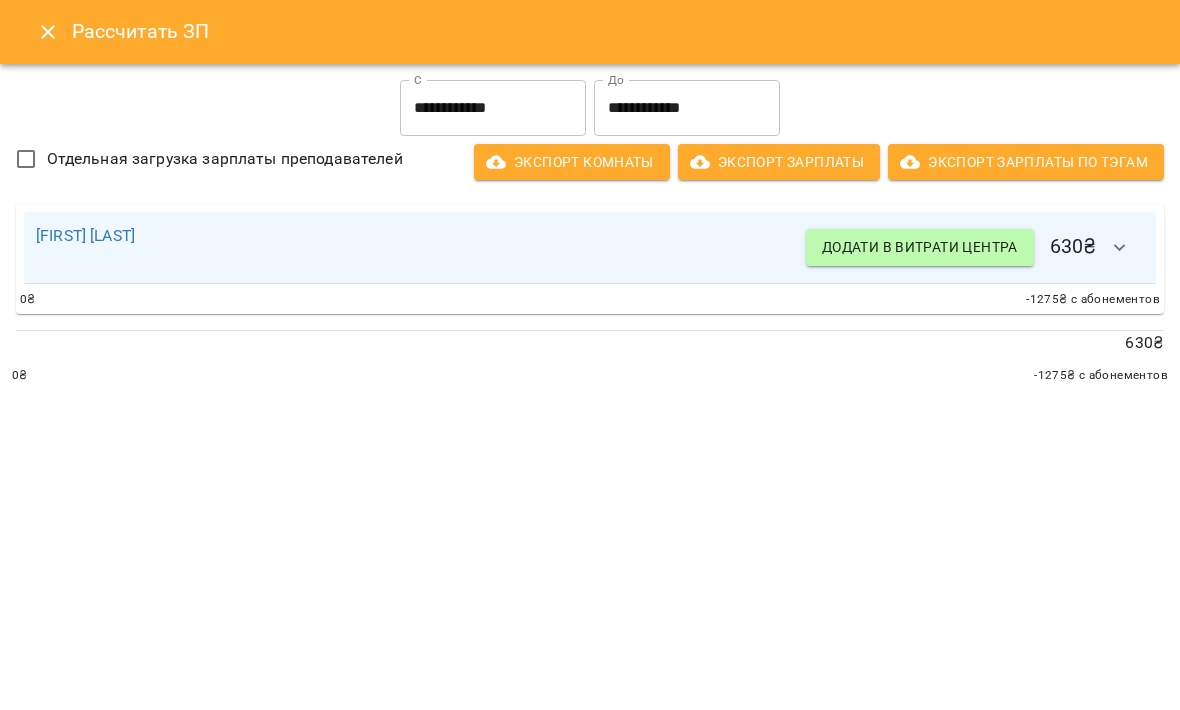 click on "**********" at bounding box center [493, 108] 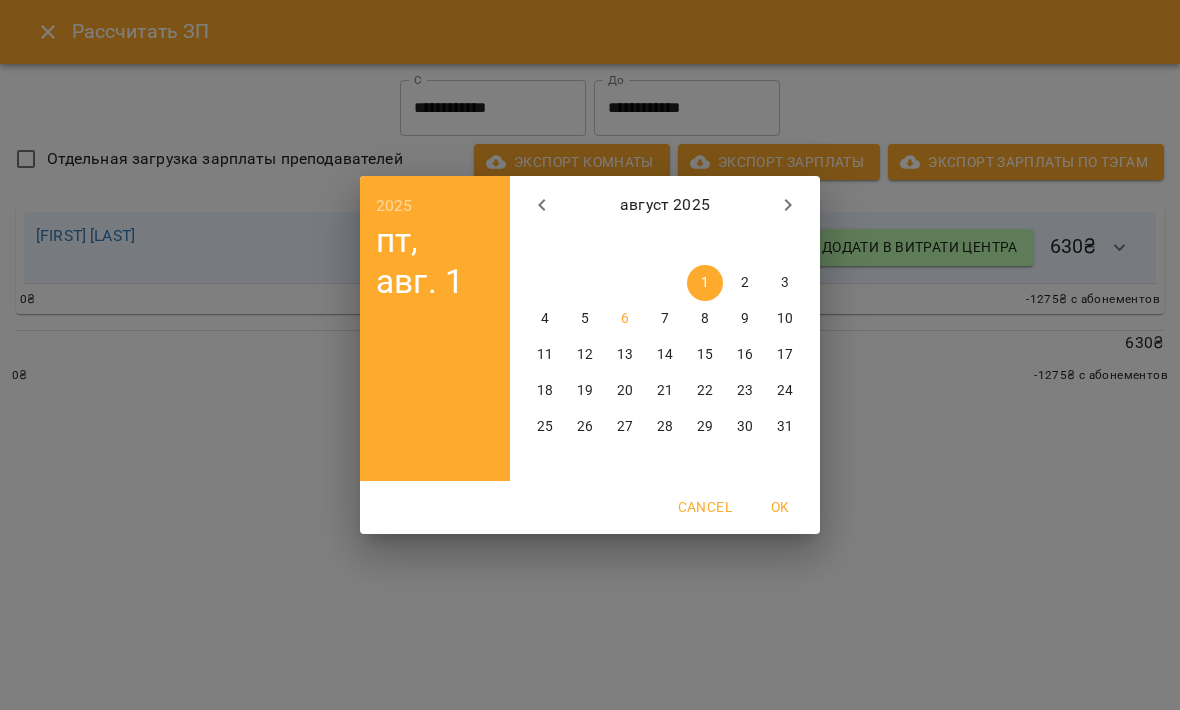 click 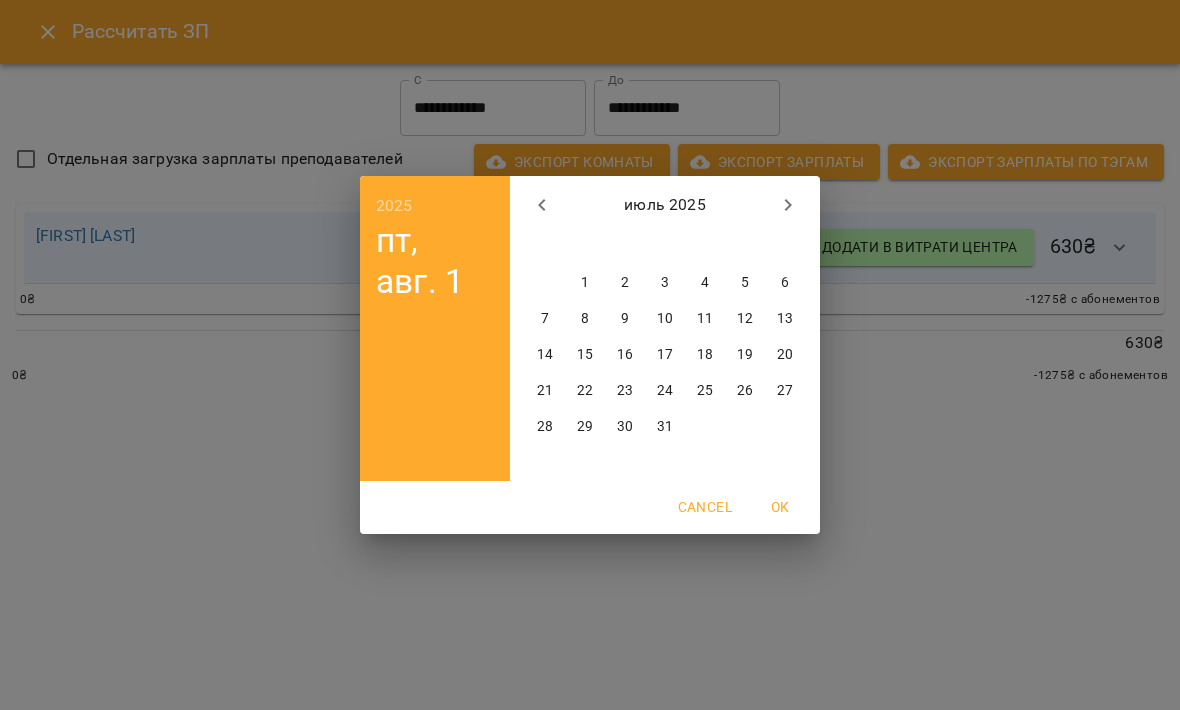 click on "28" at bounding box center [545, 427] 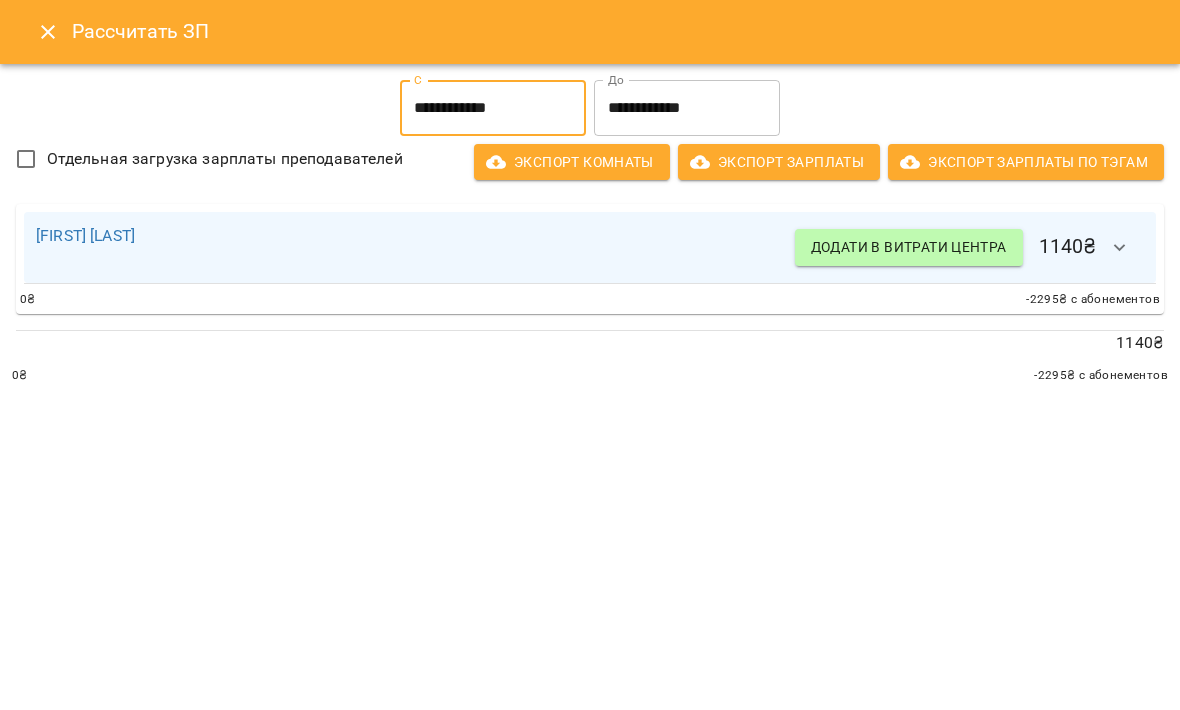 click on "**********" at bounding box center (687, 108) 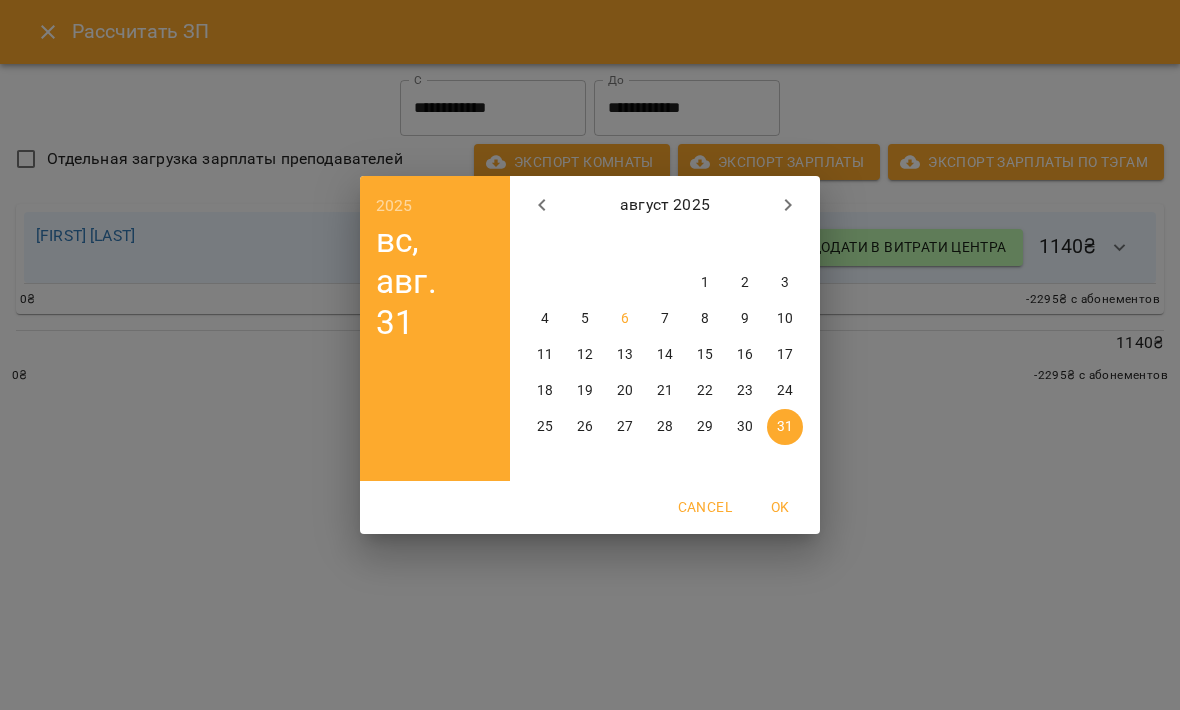 click on "3" at bounding box center [785, 283] 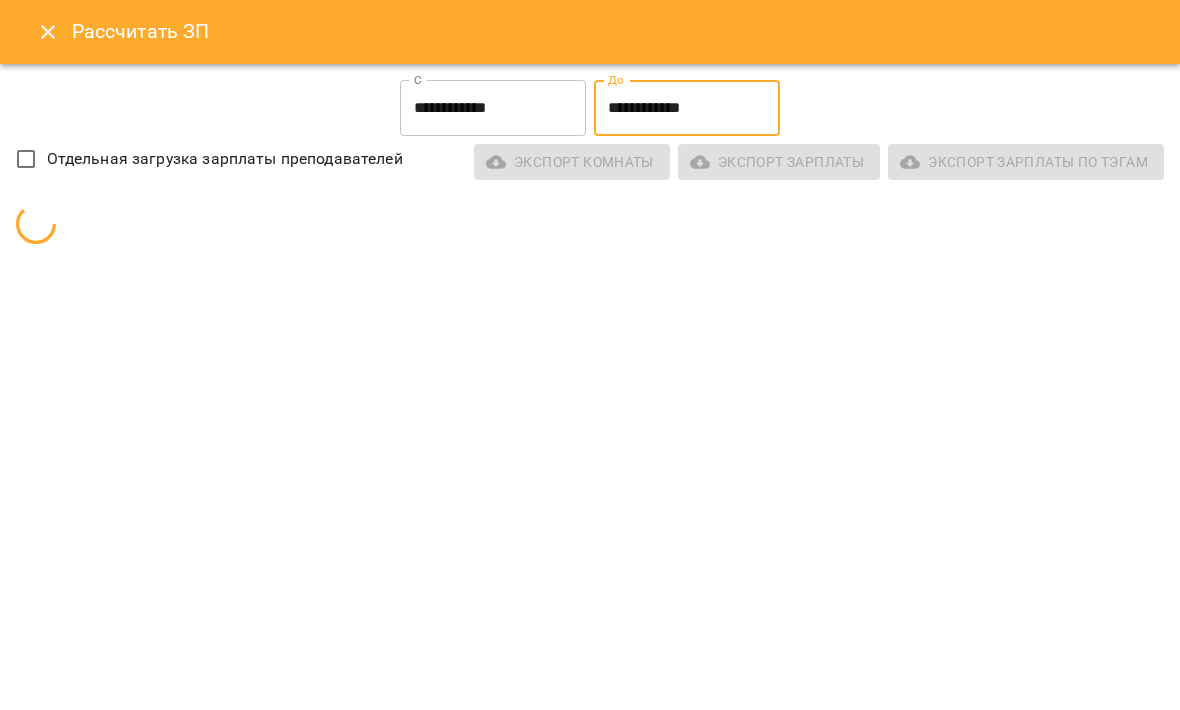 type on "**********" 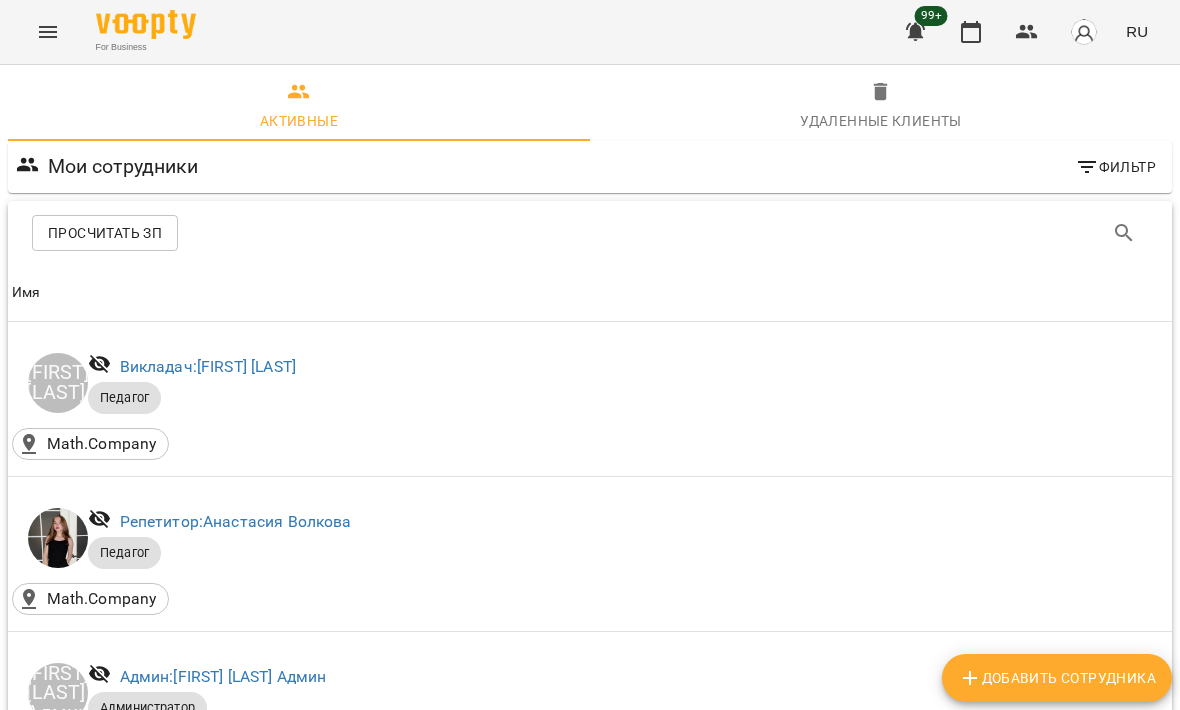 scroll, scrollTop: 2121, scrollLeft: 0, axis: vertical 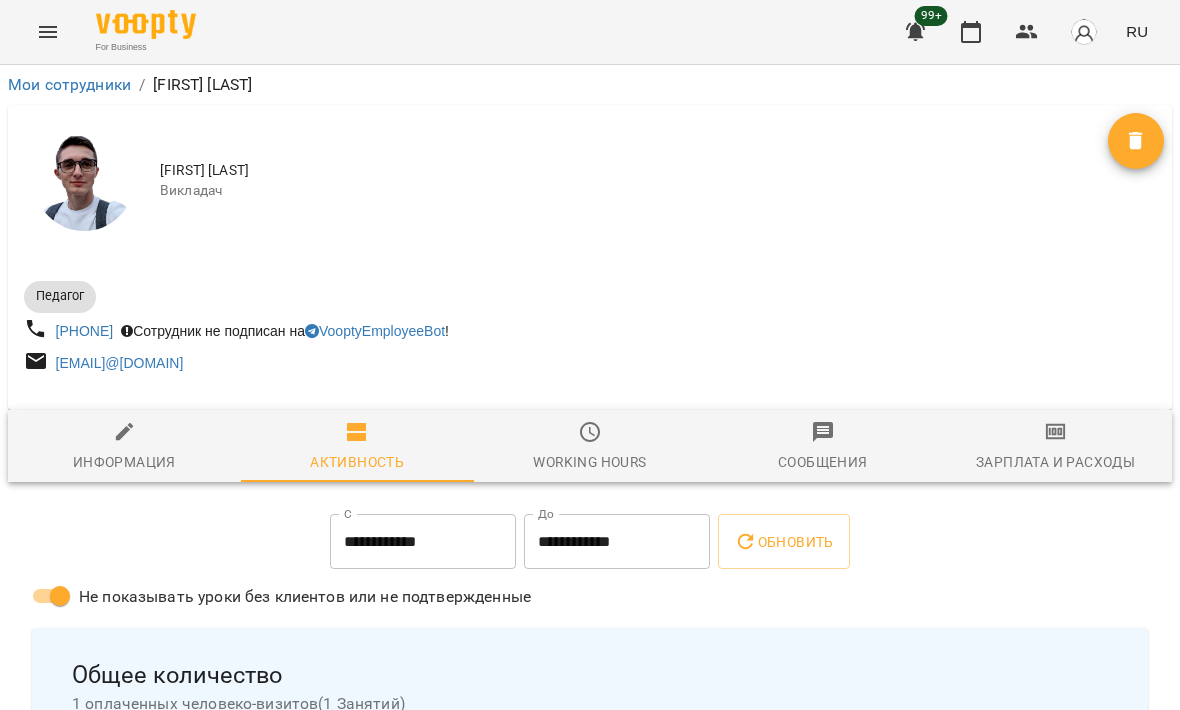 click on "Зарплата и Расходы" at bounding box center (1055, 462) 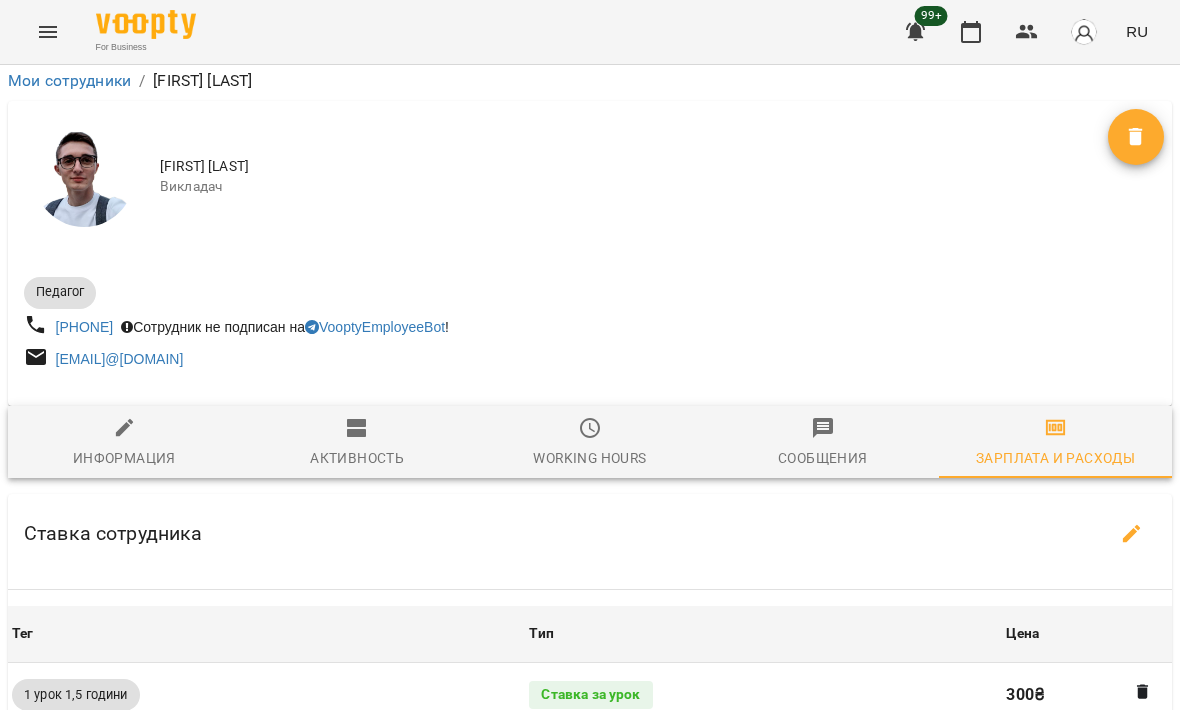 click on "Просчитать ЗП" at bounding box center (590, 1030) 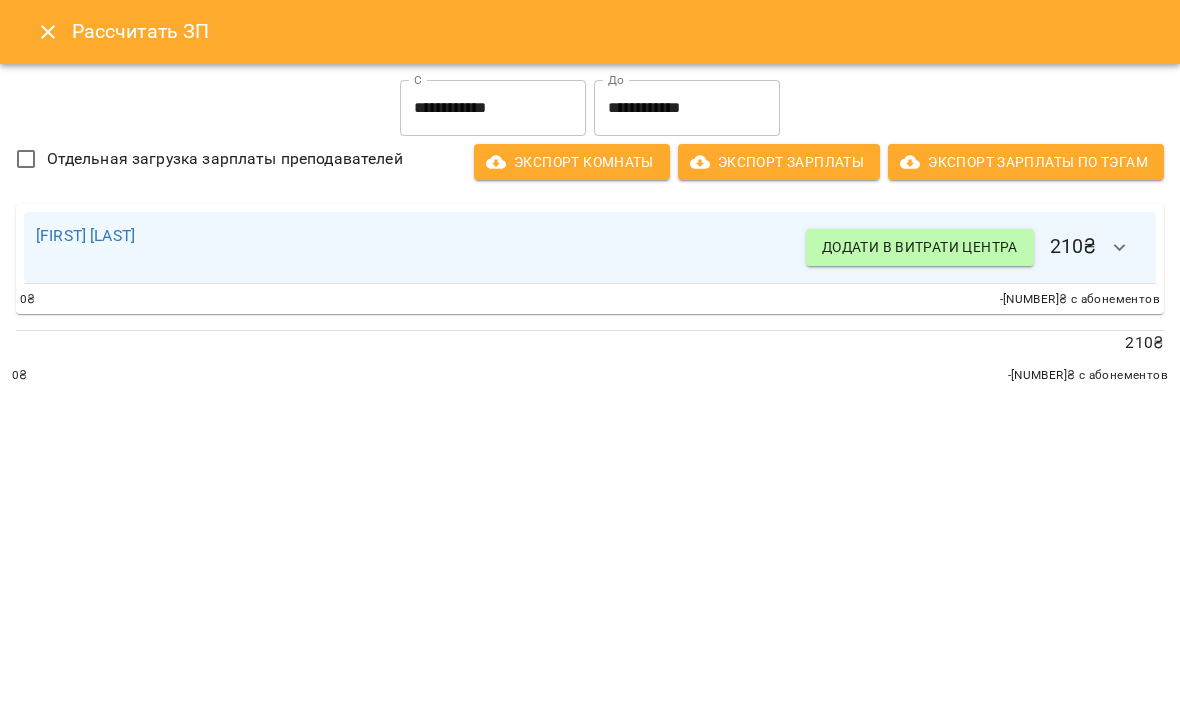click on "**********" at bounding box center [493, 108] 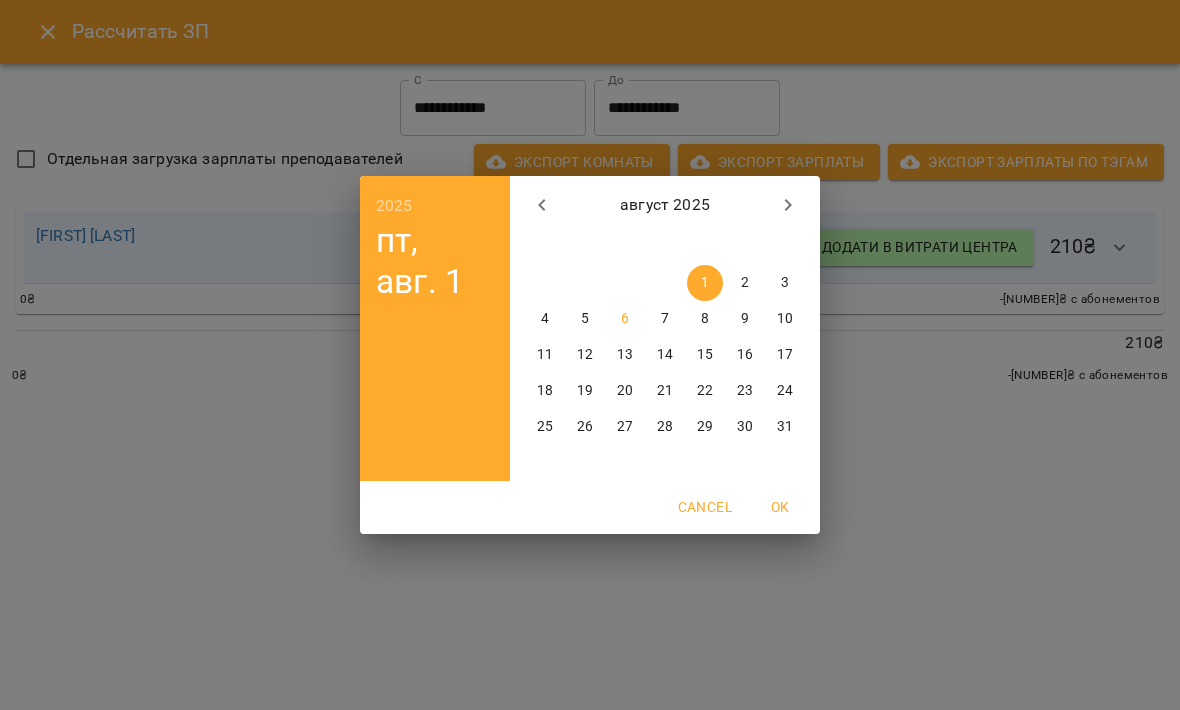 click 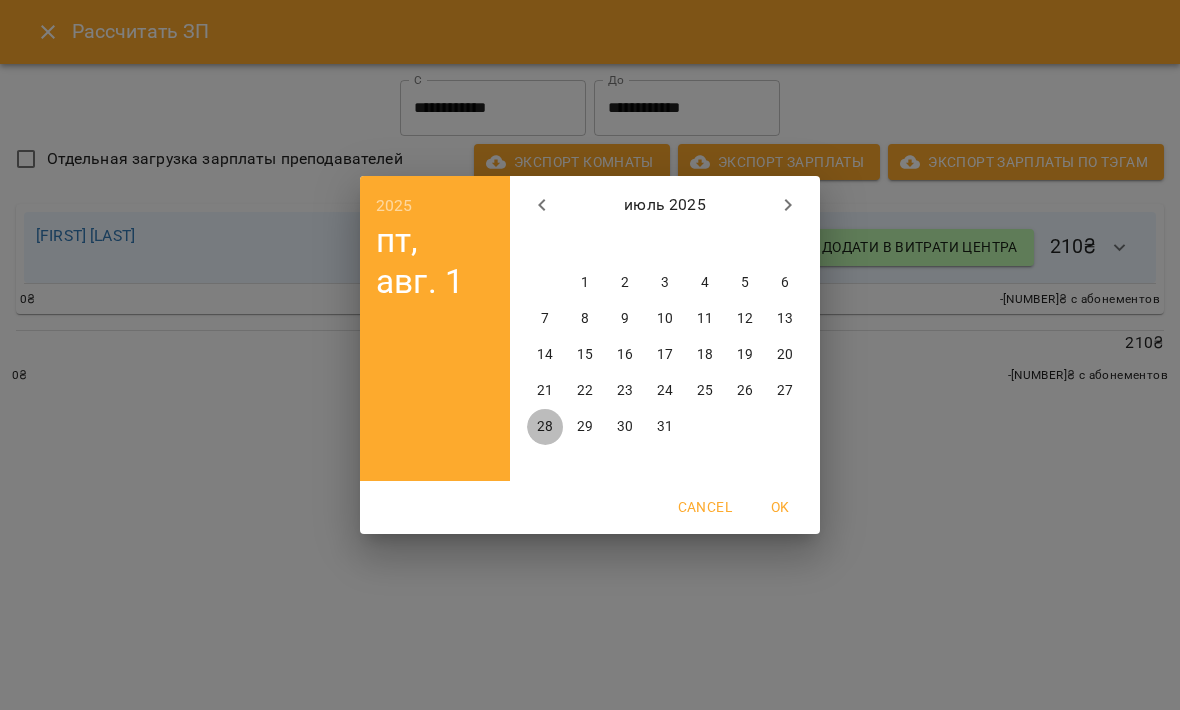 click on "28" at bounding box center [545, 427] 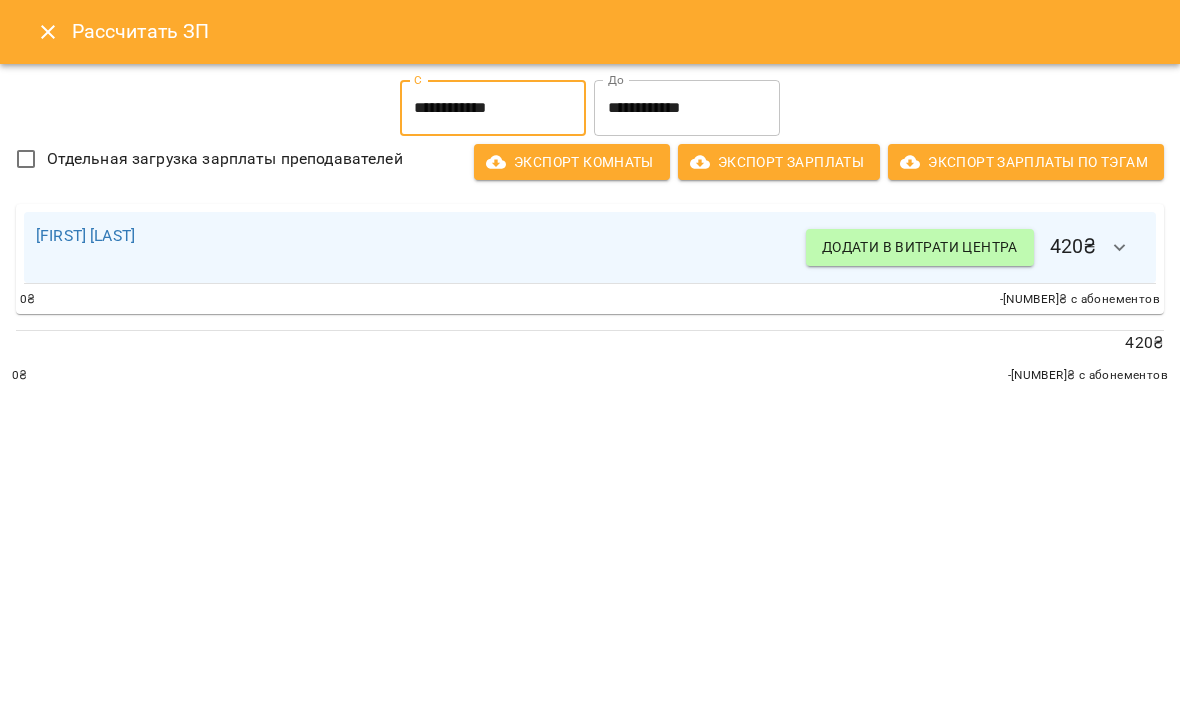 click on "**********" at bounding box center (687, 108) 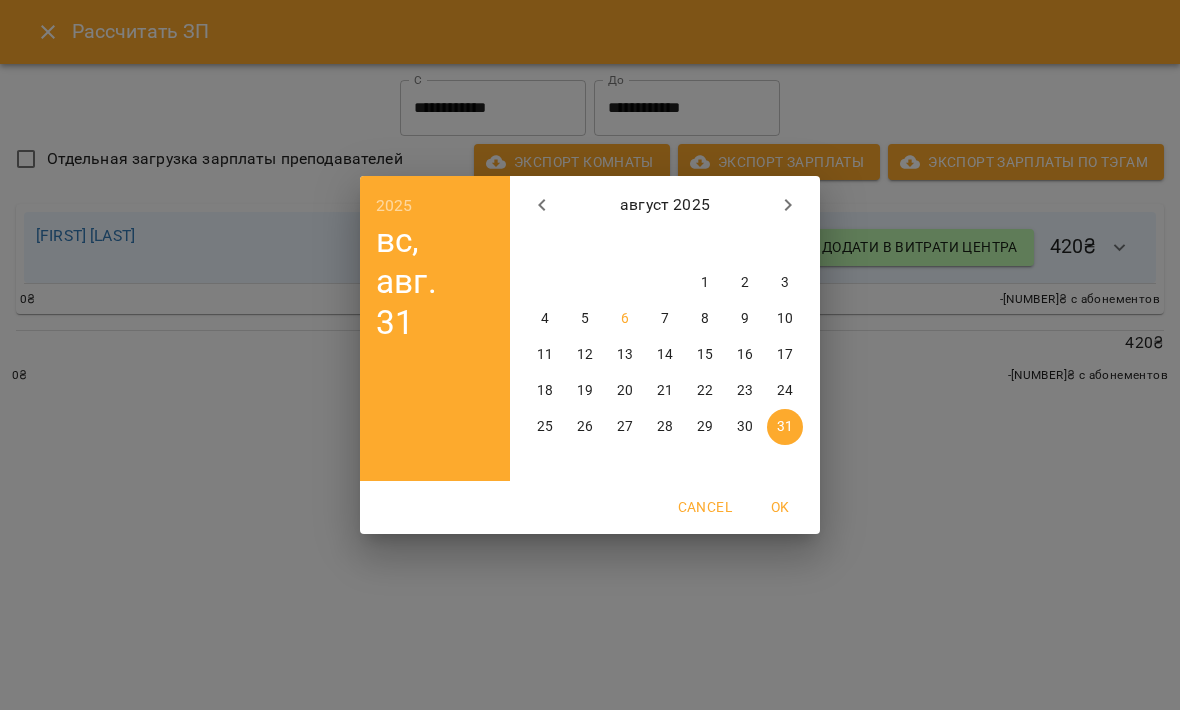 click on "3" at bounding box center [785, 283] 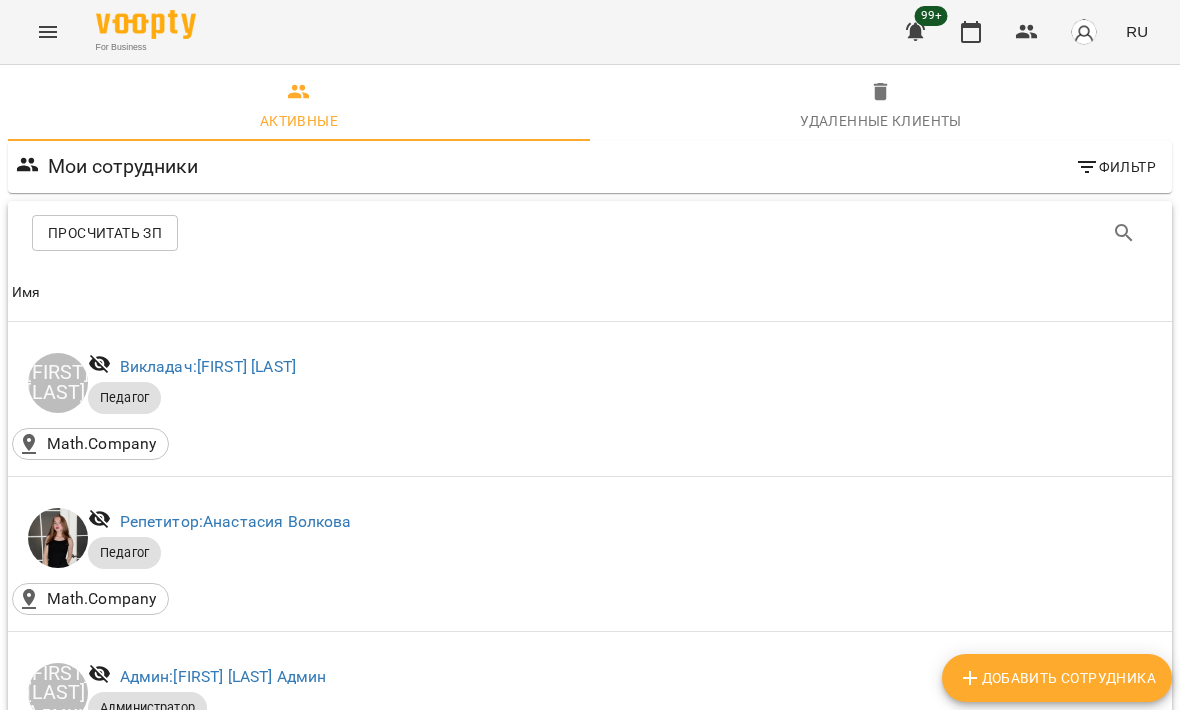 scroll, scrollTop: 2395, scrollLeft: -1, axis: both 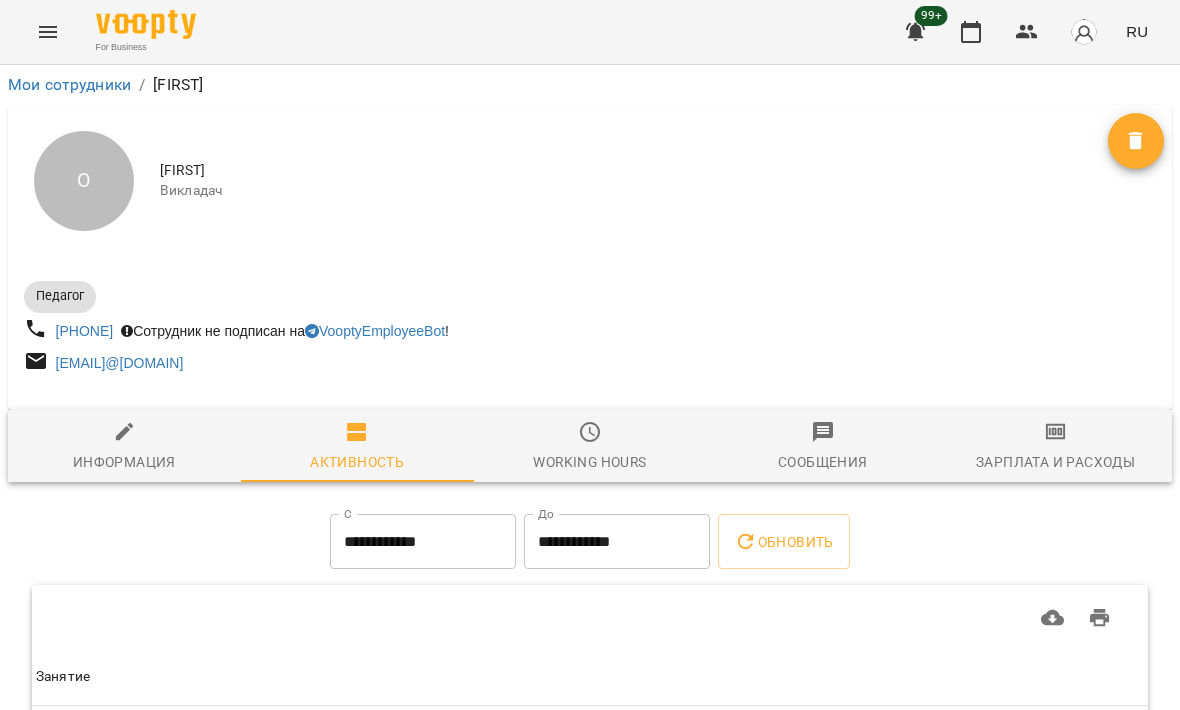 click on "Зарплата и Расходы" at bounding box center [1055, 447] 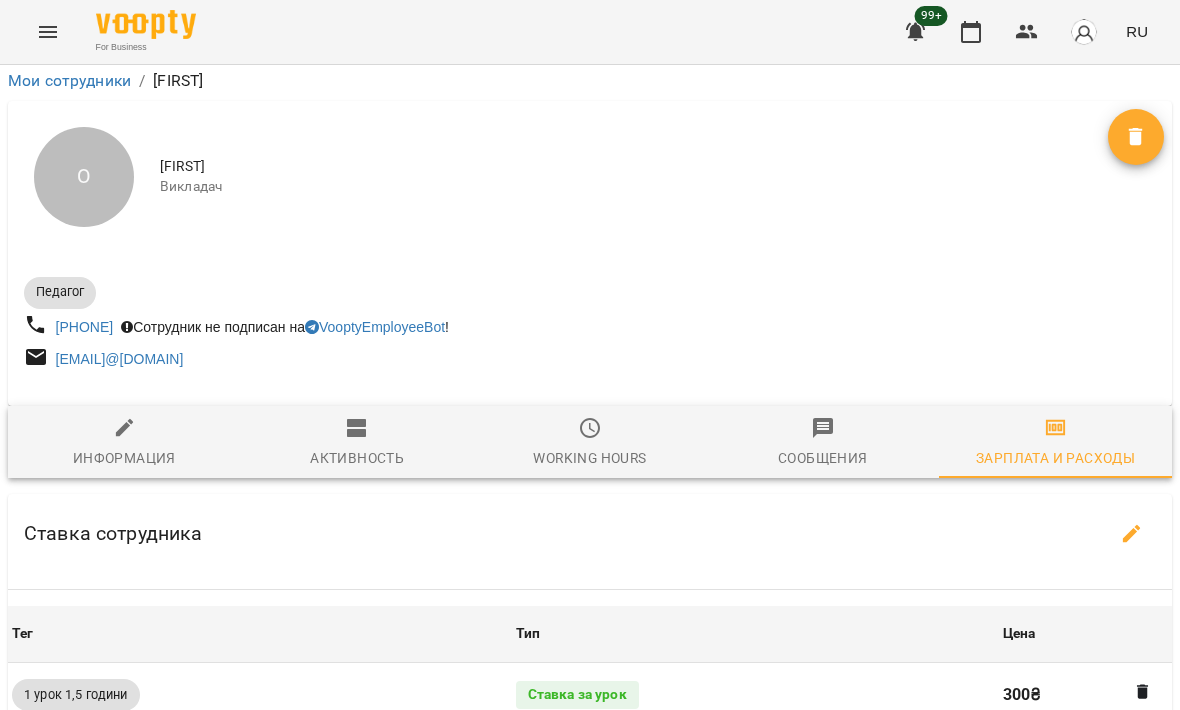 scroll, scrollTop: 652, scrollLeft: 0, axis: vertical 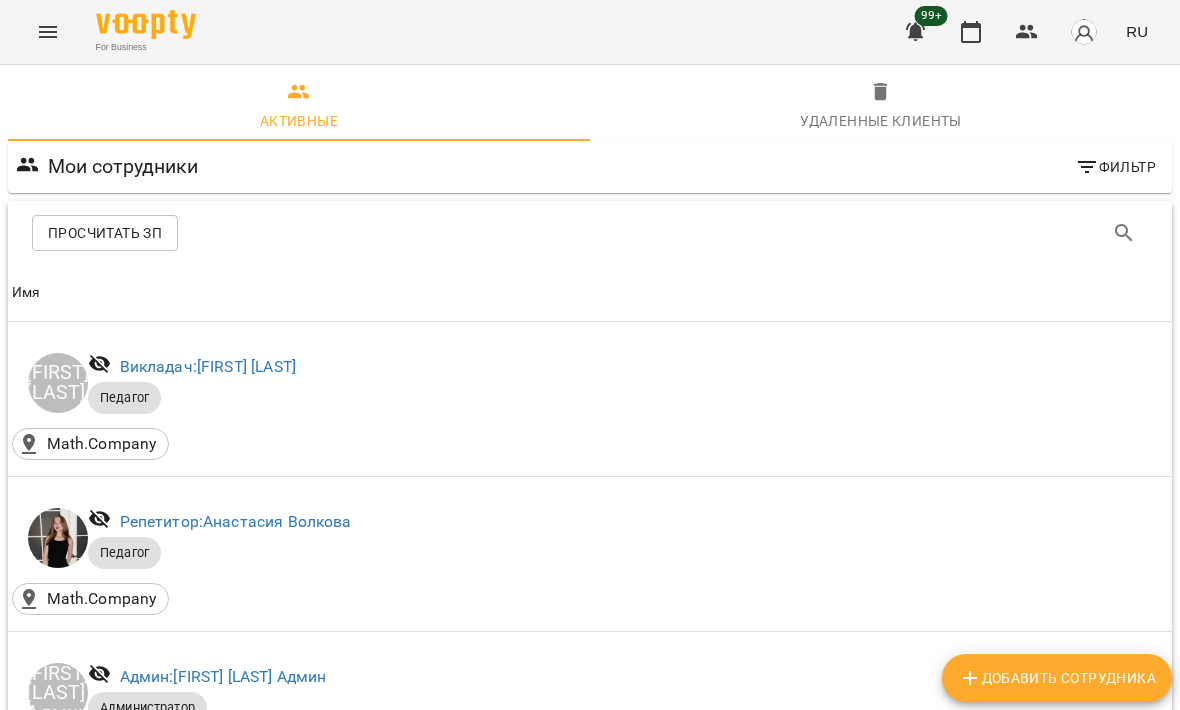 click on "Викладач:  [FIRST] [LAST]" at bounding box center [208, 2971] 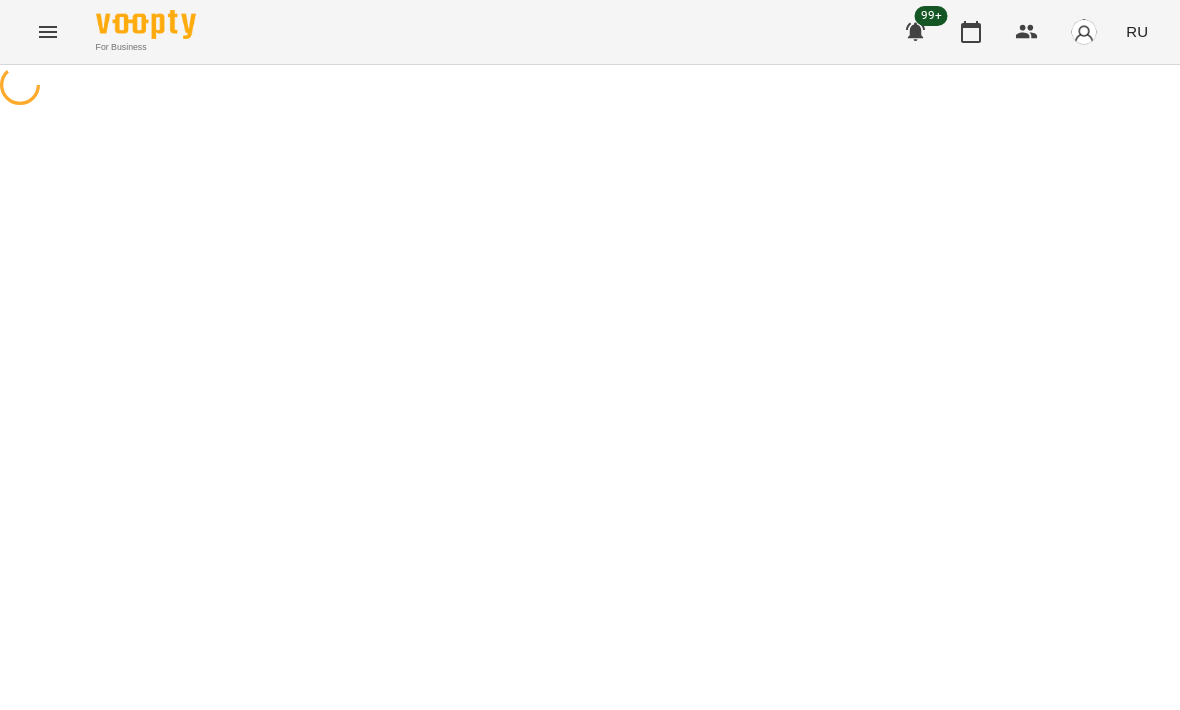 scroll, scrollTop: 0, scrollLeft: 0, axis: both 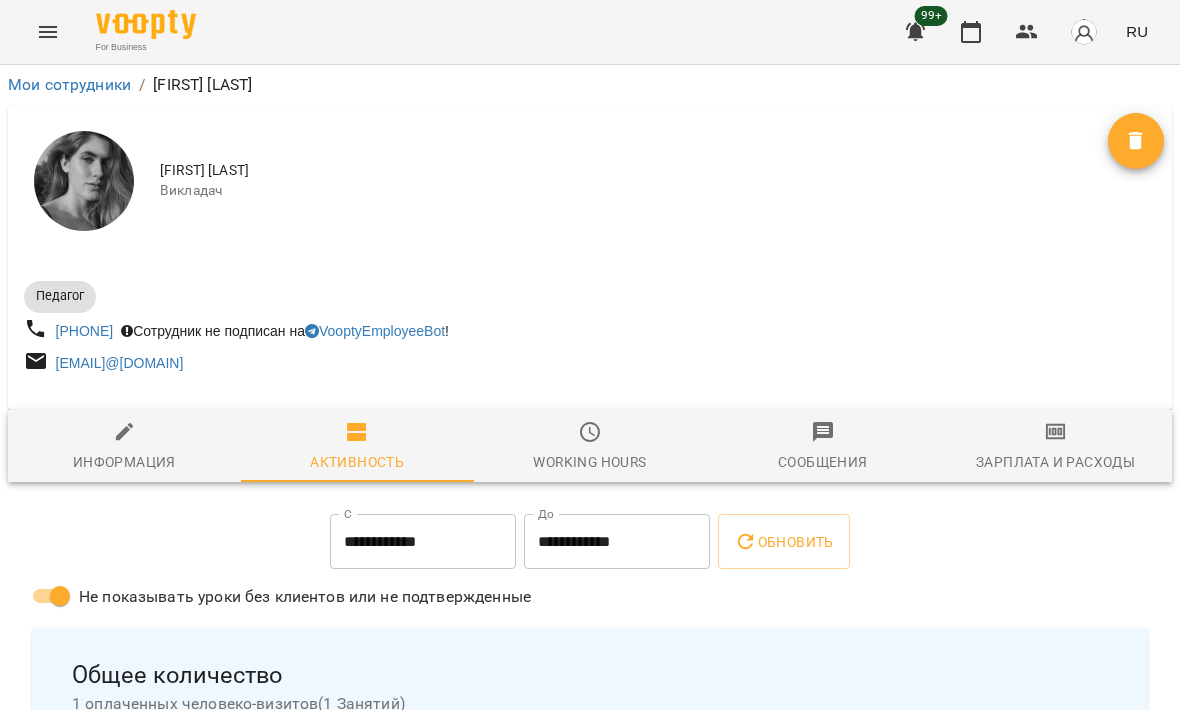 click on "Зарплата и Расходы" at bounding box center (1055, 462) 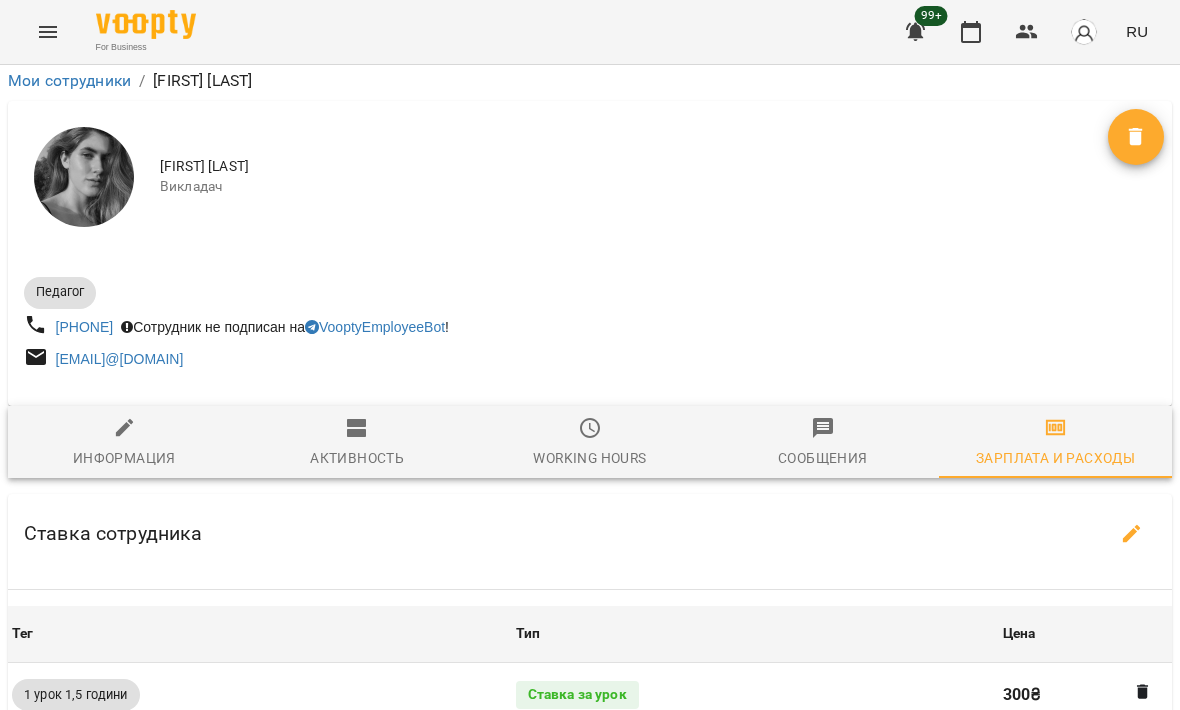 click on "Просчитать ЗП" at bounding box center (590, 965) 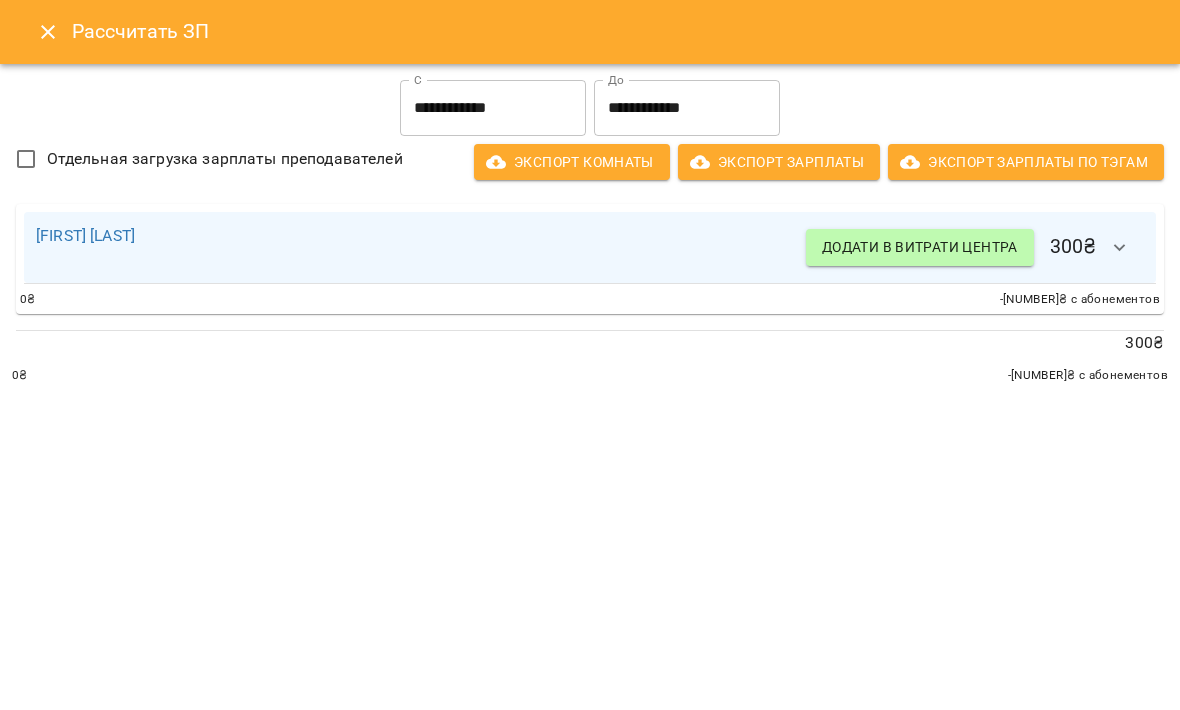 click on "**********" at bounding box center (493, 108) 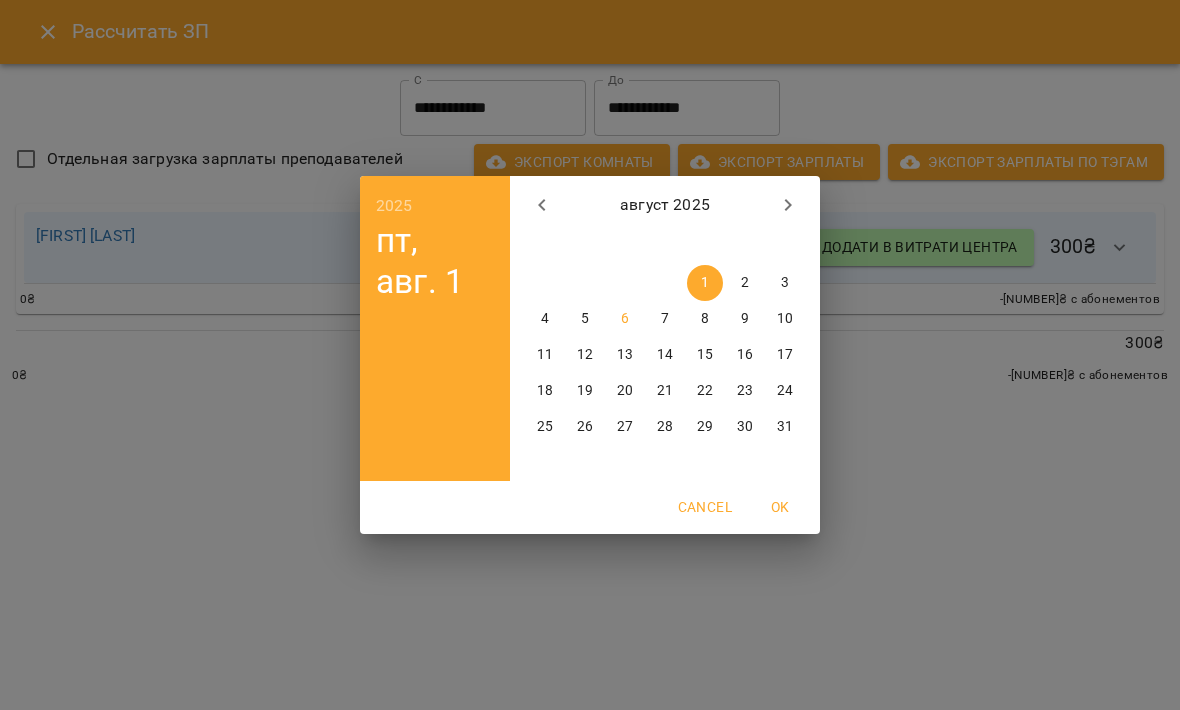 click at bounding box center (542, 205) 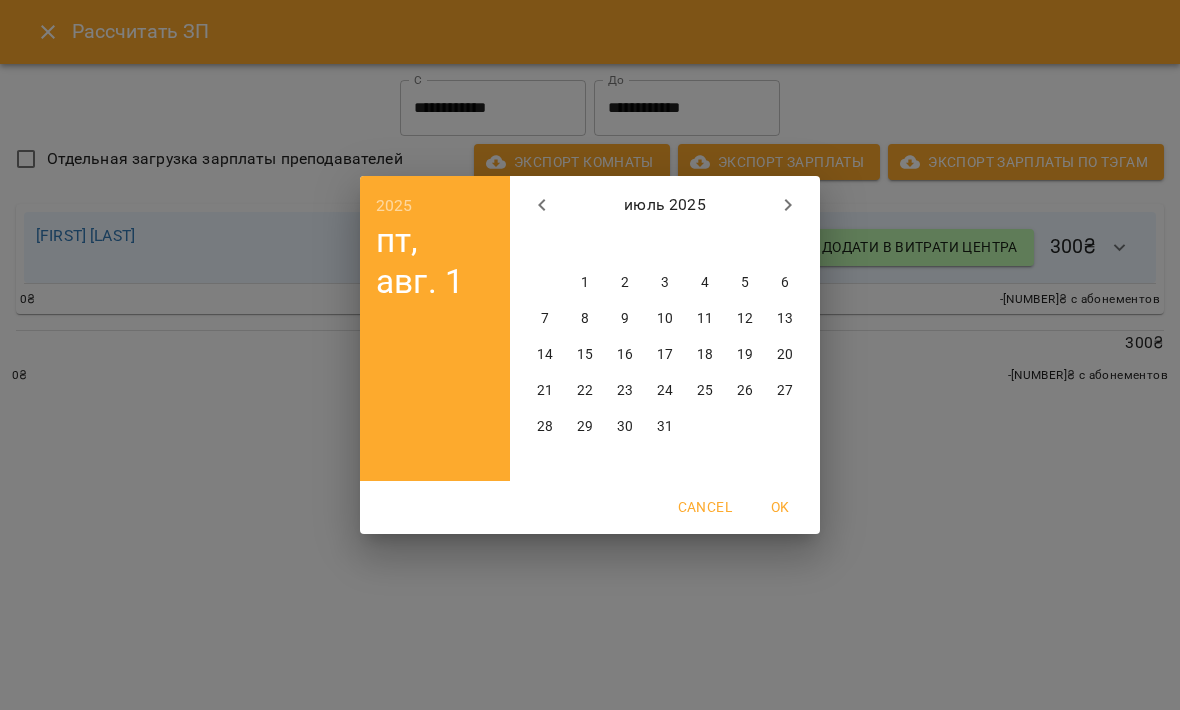 click on "28" at bounding box center [545, 427] 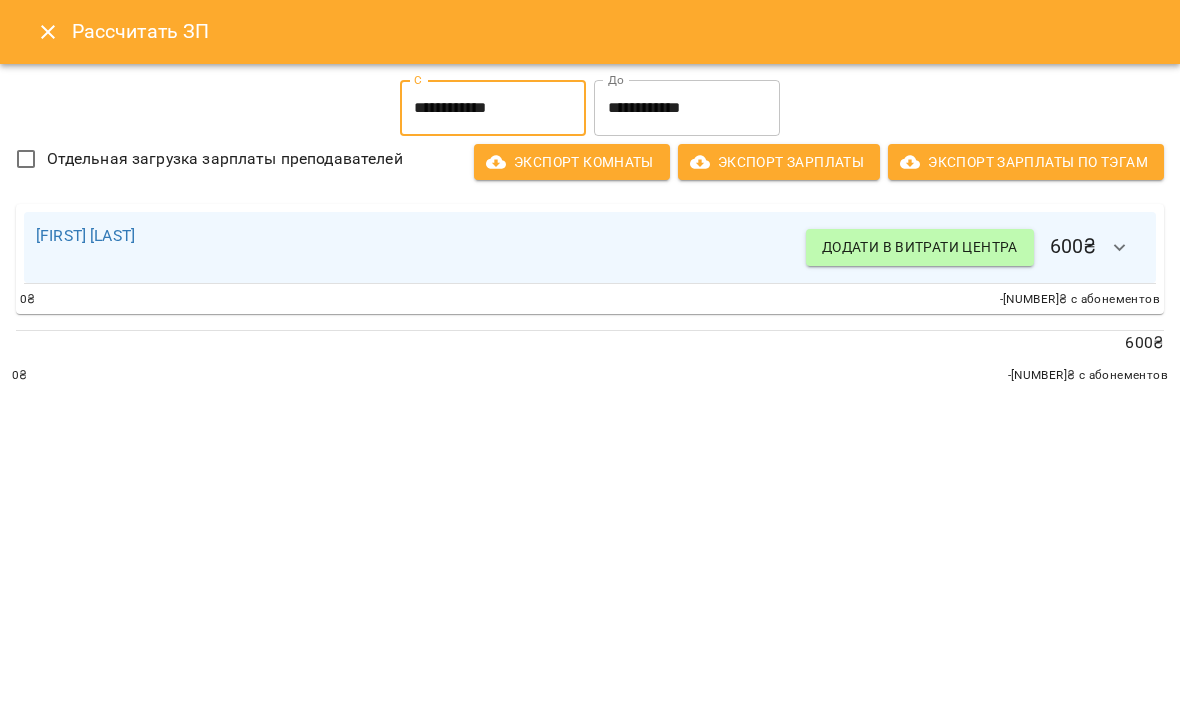 click on "**********" at bounding box center [687, 108] 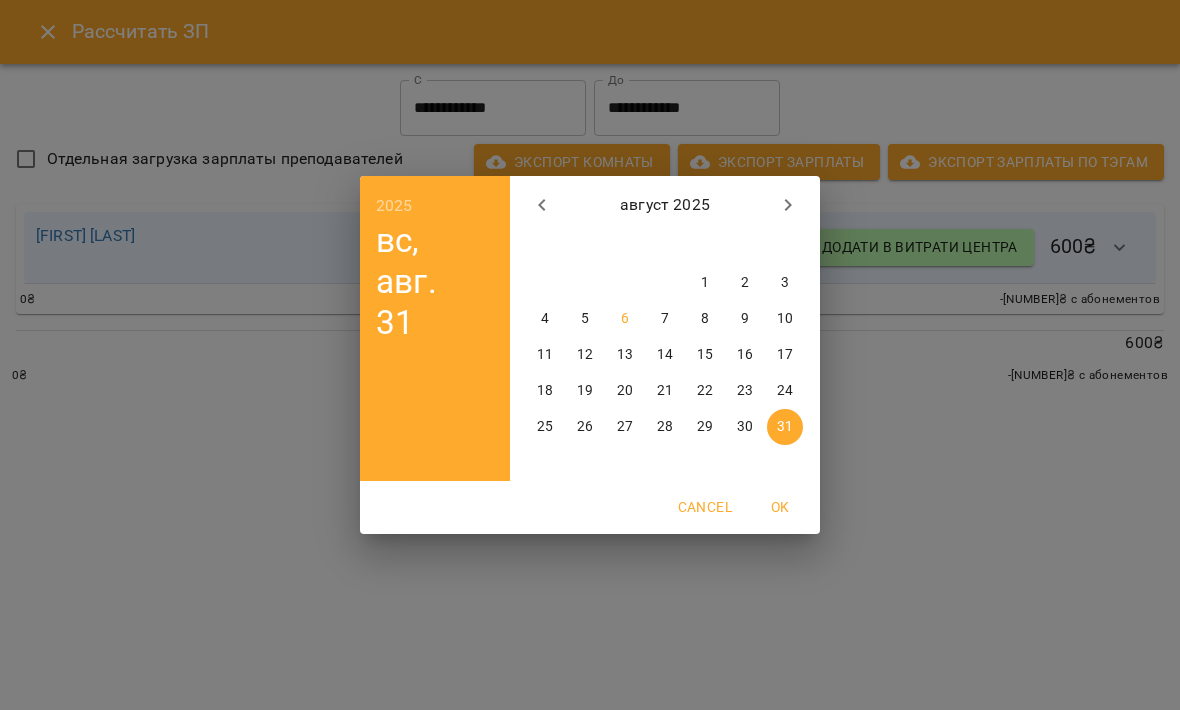 click on "3" at bounding box center (785, 283) 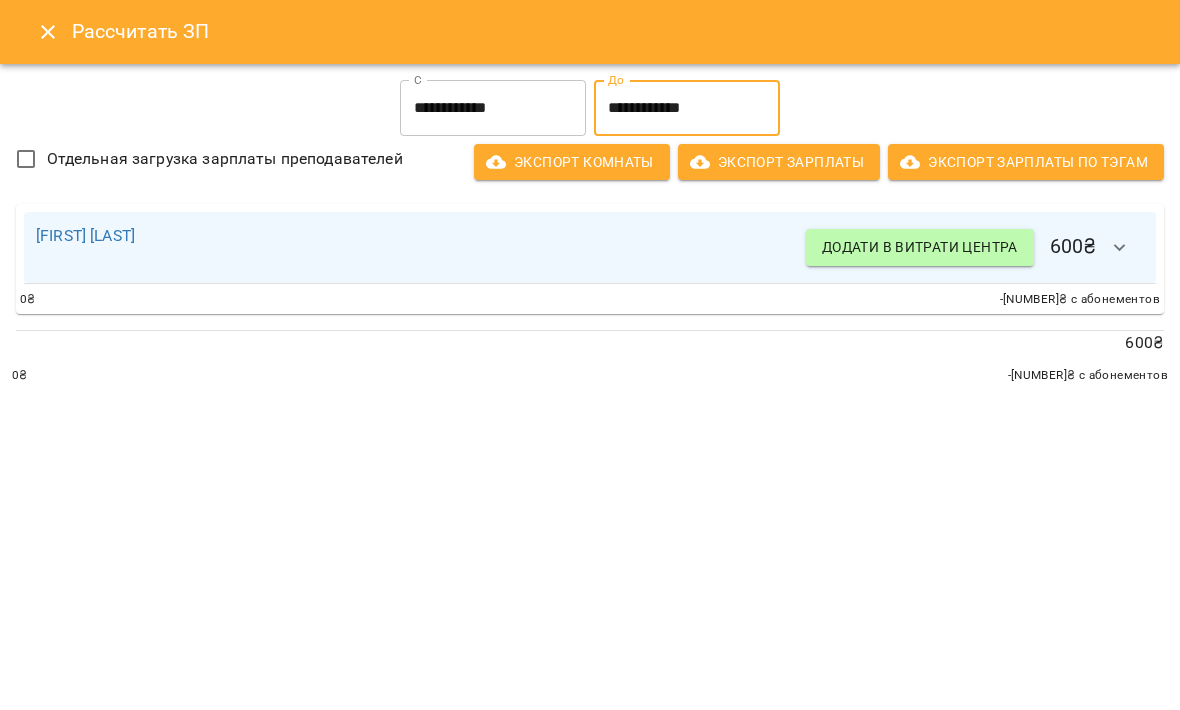 click on "**********" at bounding box center (493, 108) 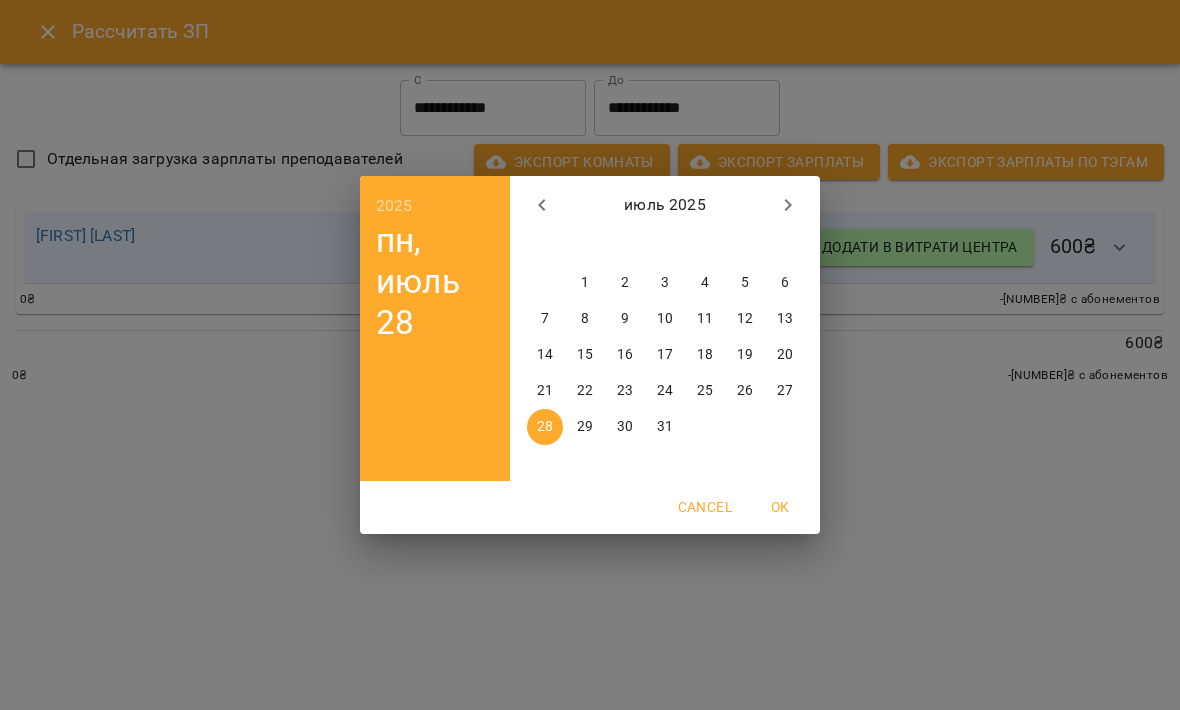 click 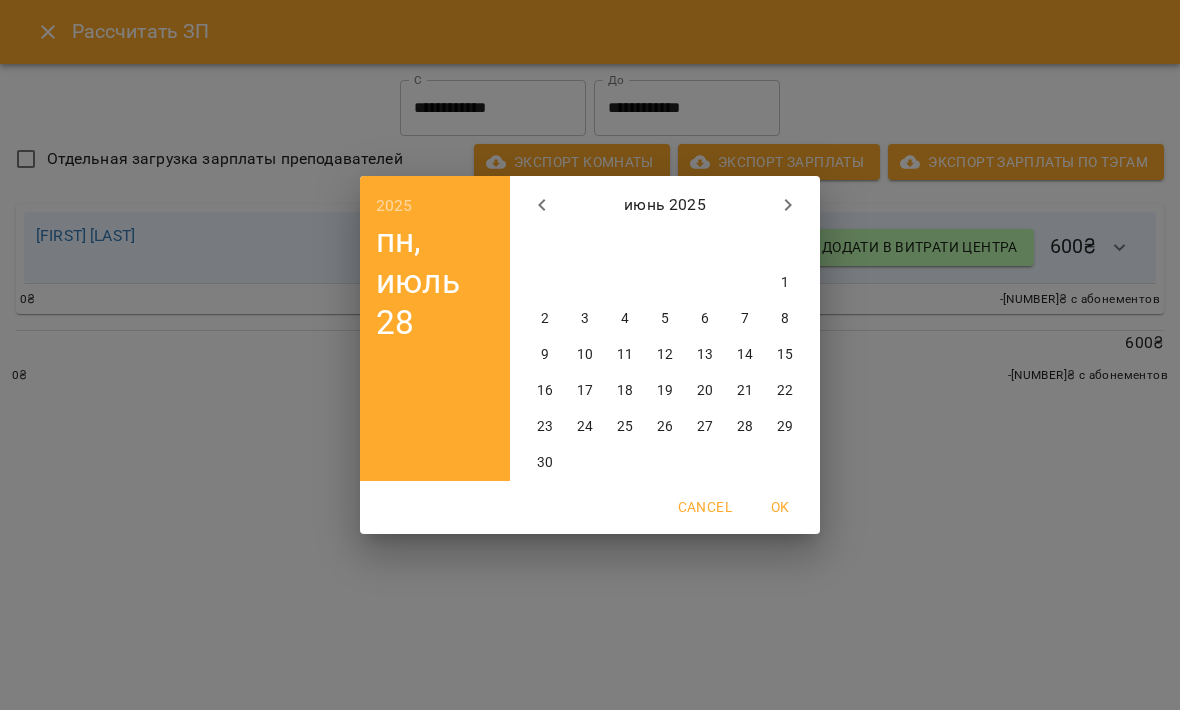 click 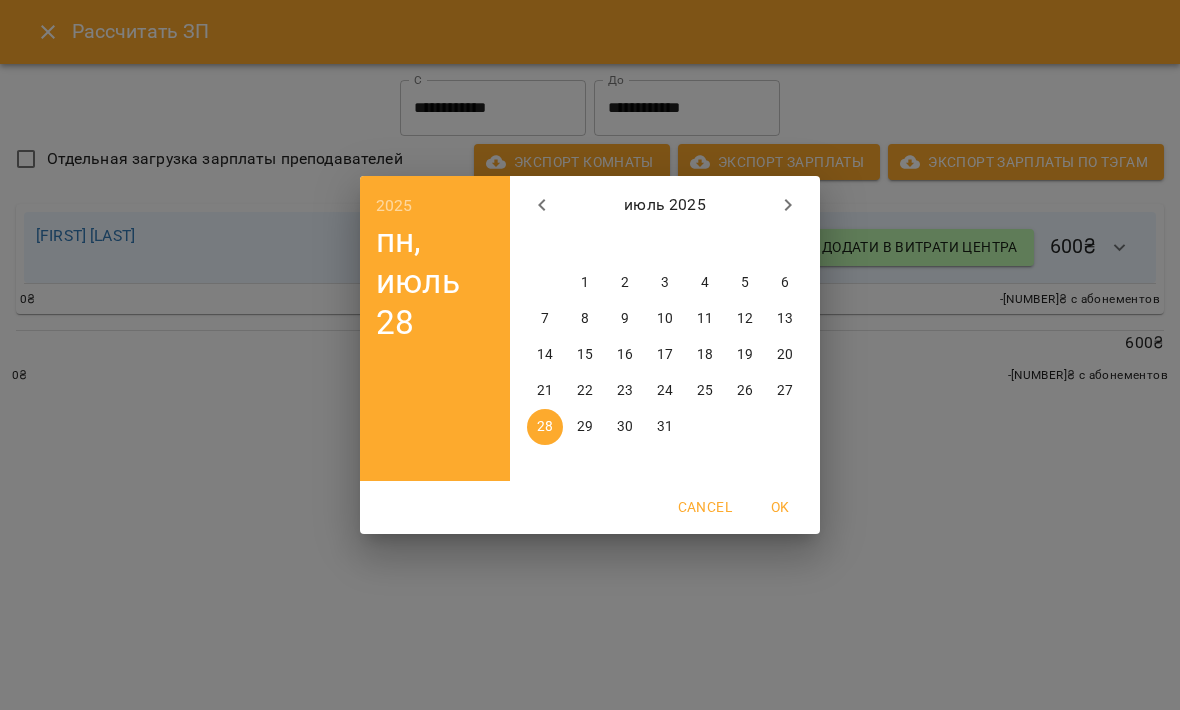 click 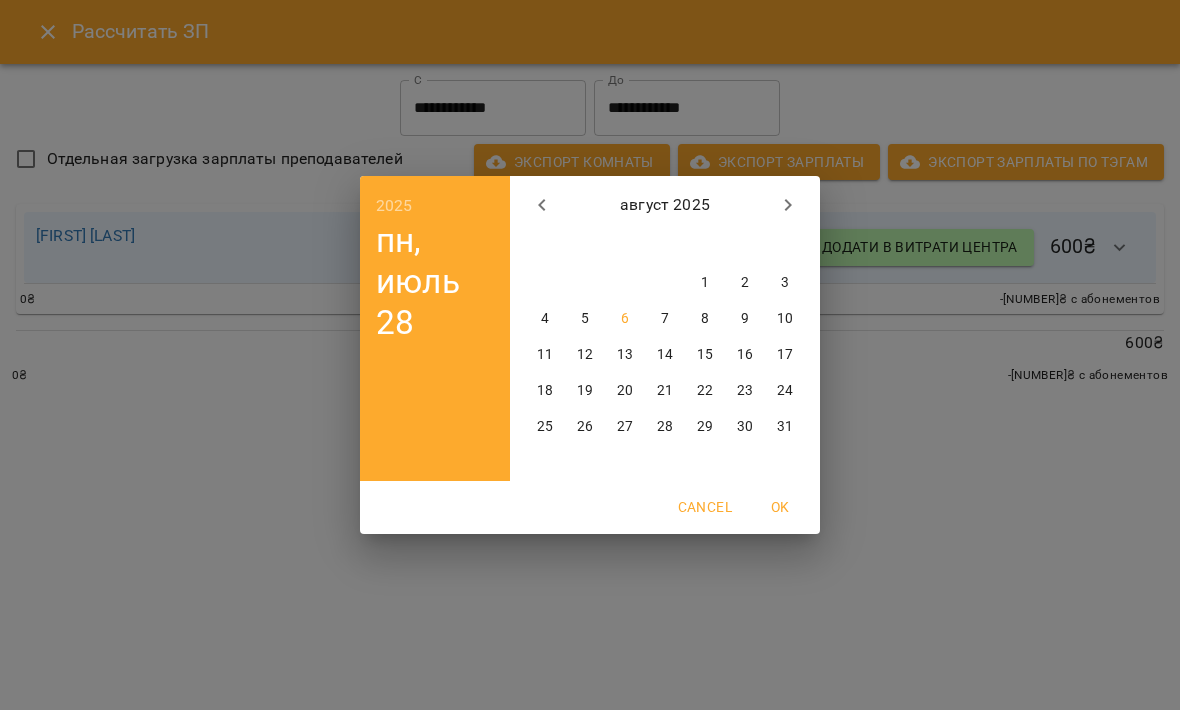 click on "Cancel" at bounding box center (705, 507) 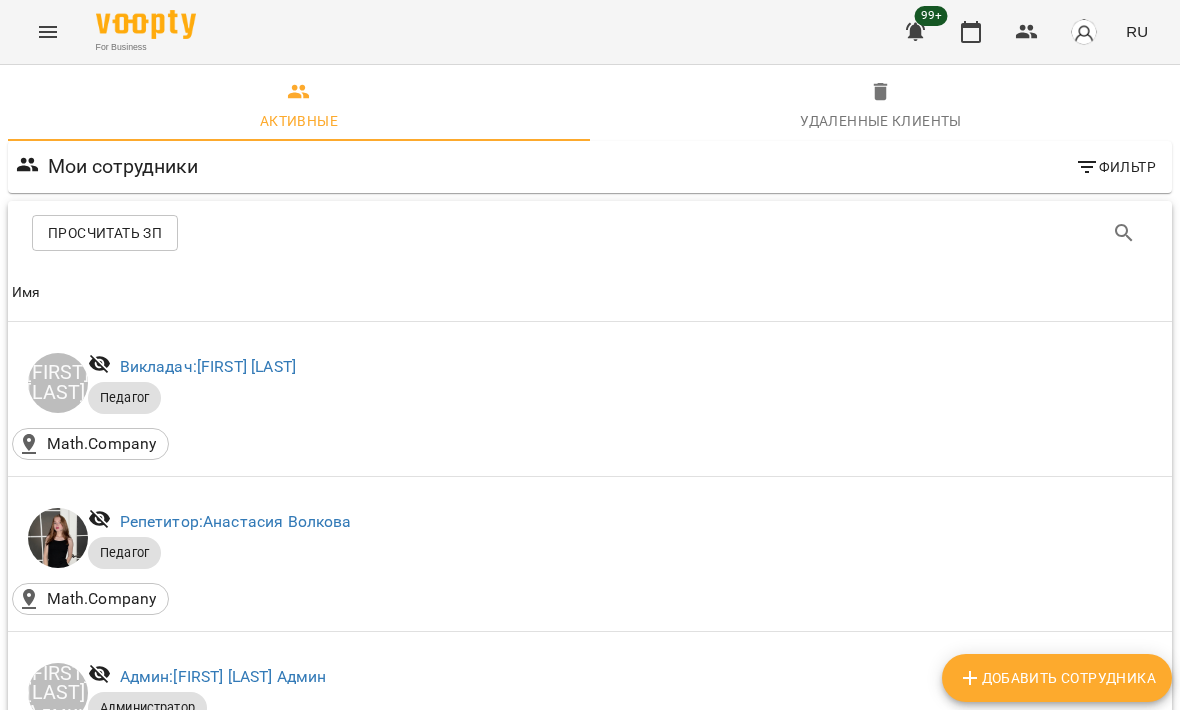 scroll, scrollTop: 3084, scrollLeft: 0, axis: vertical 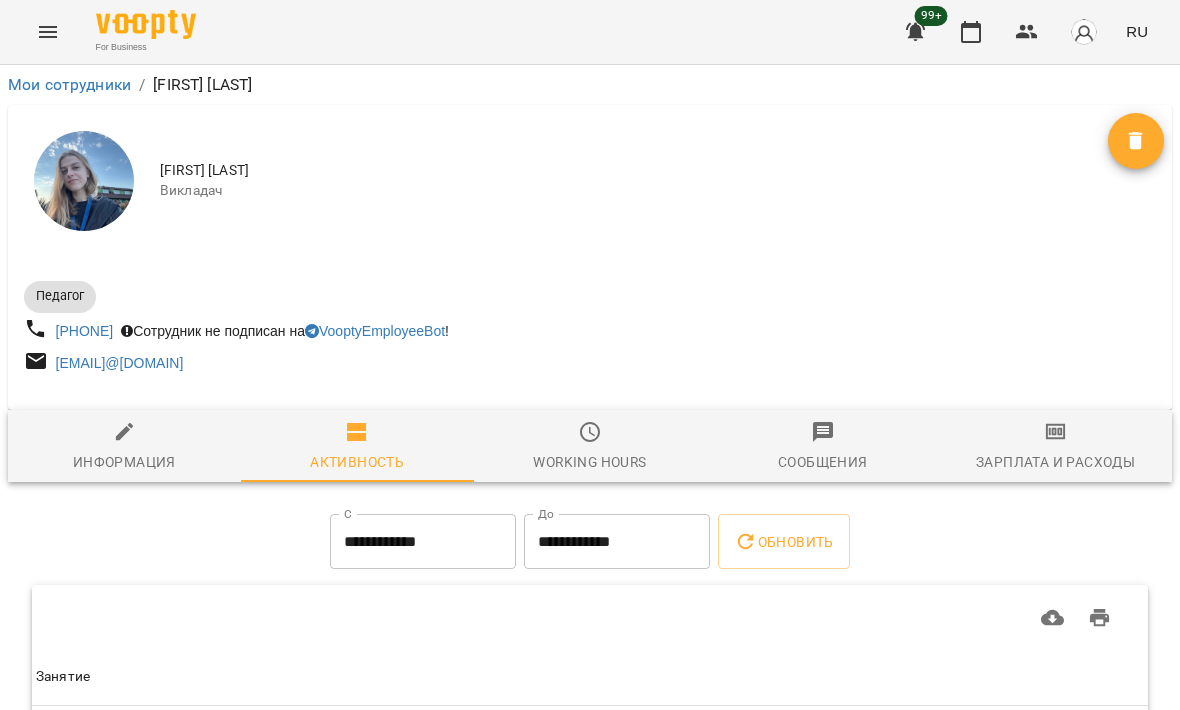 click on "Зарплата и Расходы" at bounding box center (1055, 462) 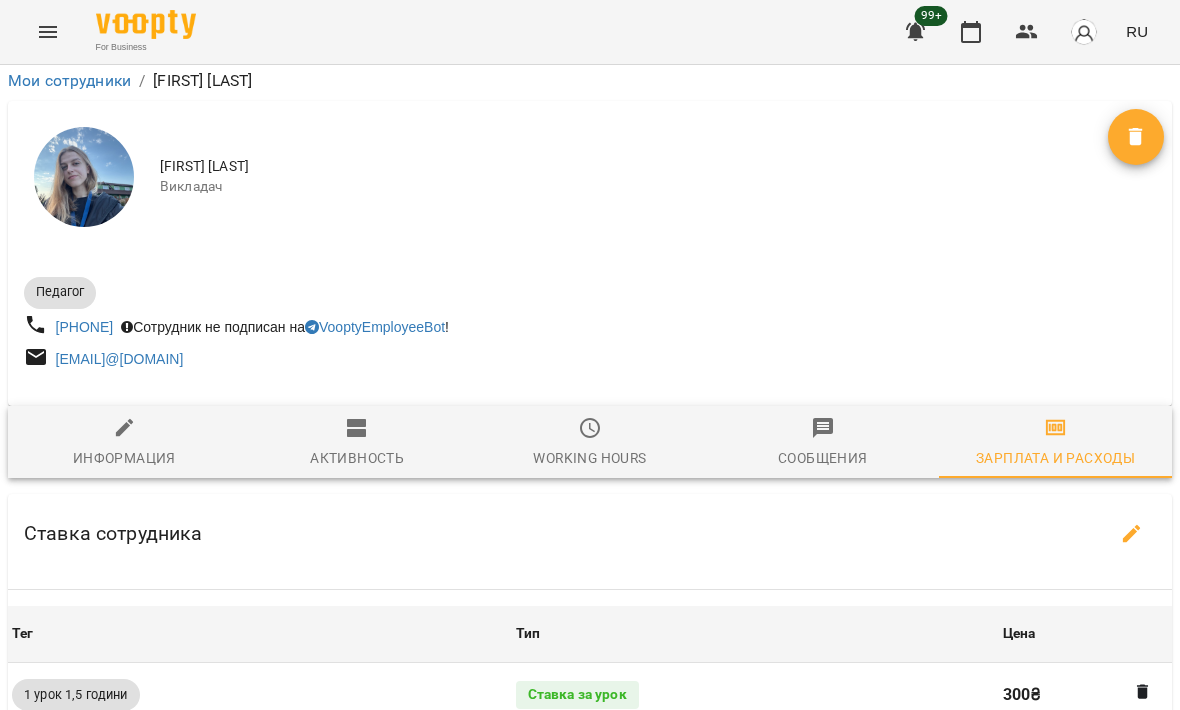 scroll, scrollTop: 847, scrollLeft: 0, axis: vertical 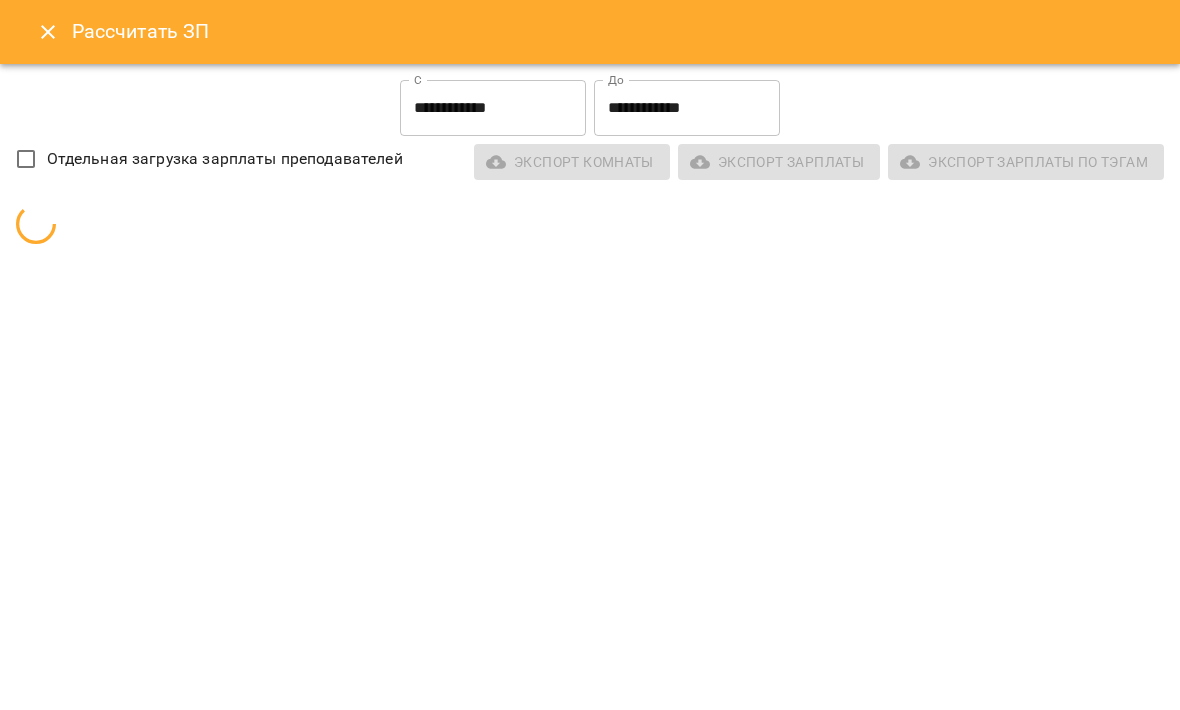 click on "**********" at bounding box center [493, 108] 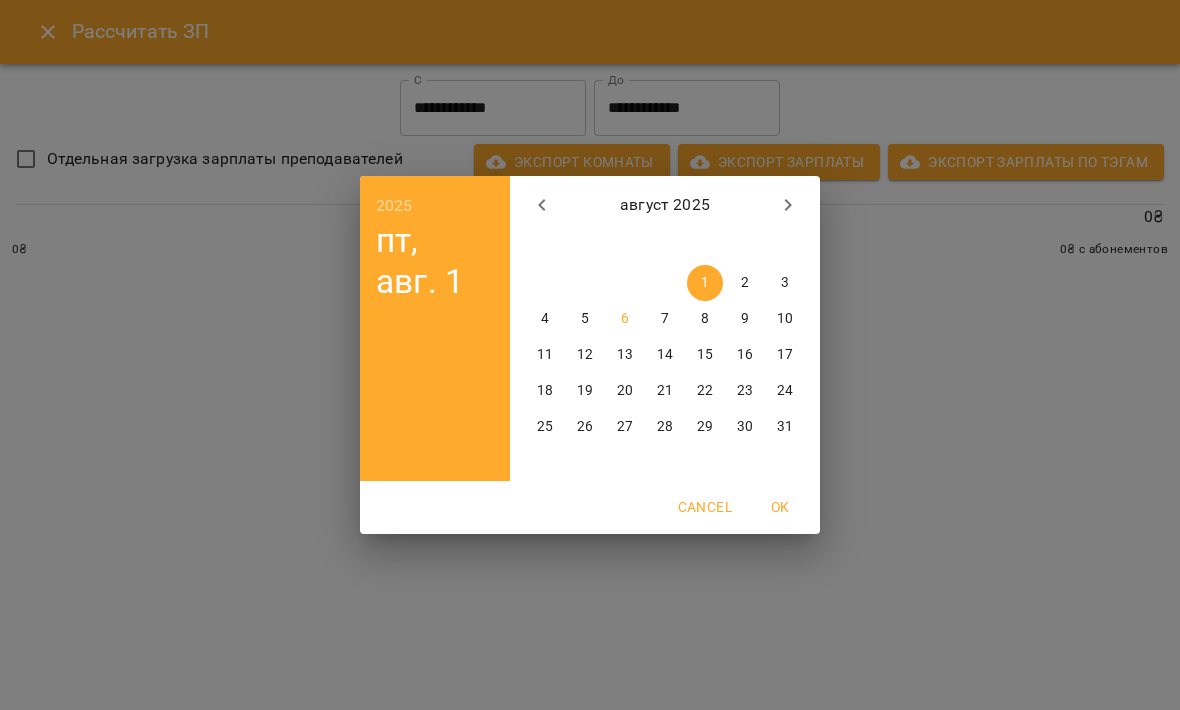 click 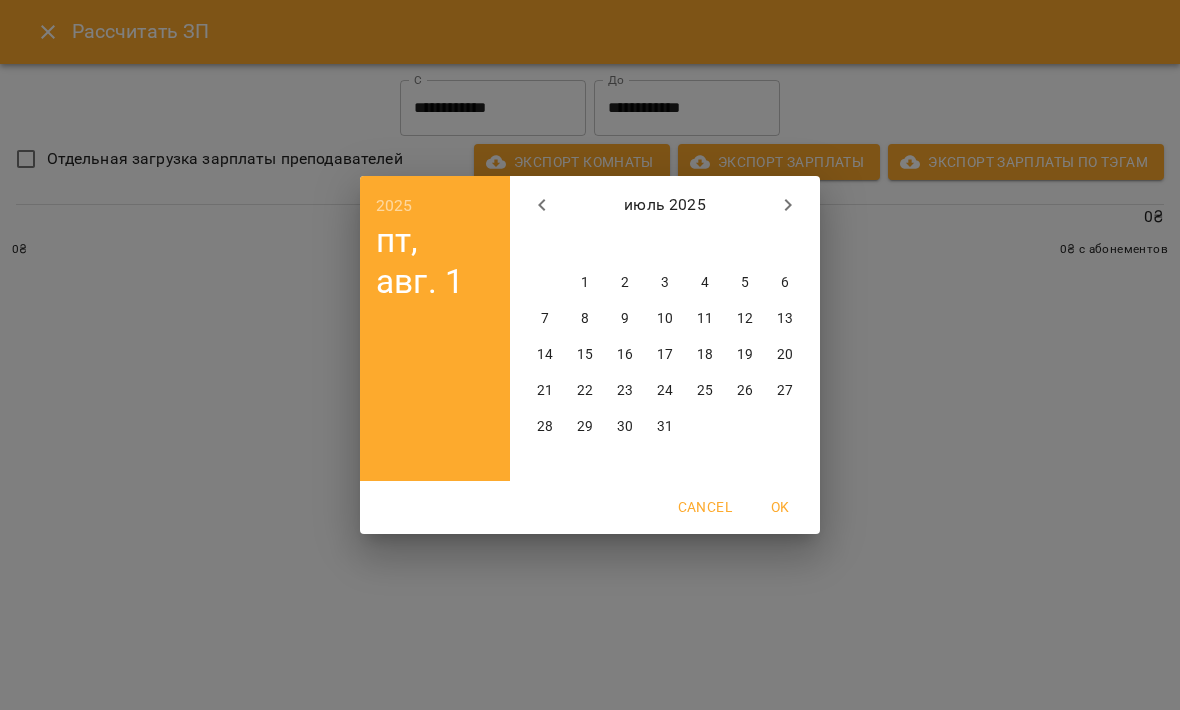 click on "28" at bounding box center (545, 427) 